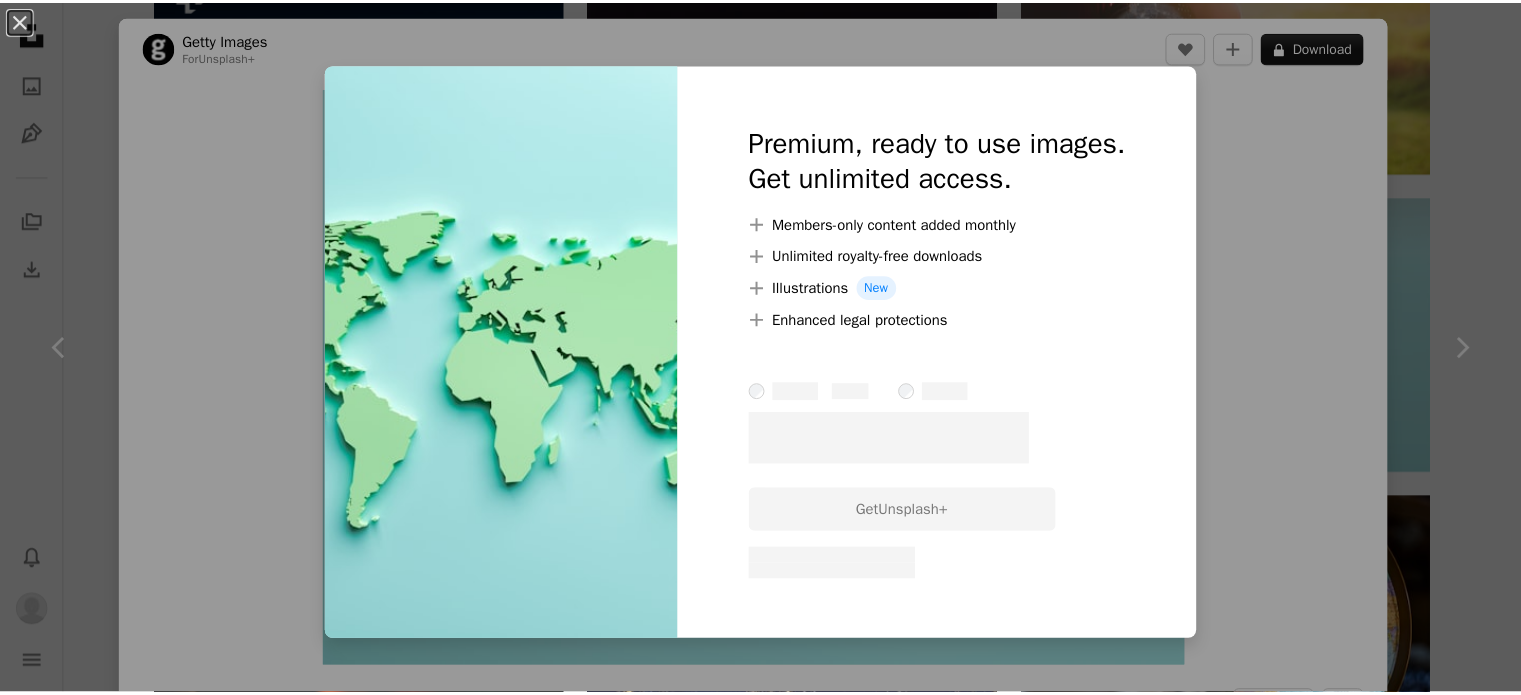 scroll, scrollTop: 1200, scrollLeft: 0, axis: vertical 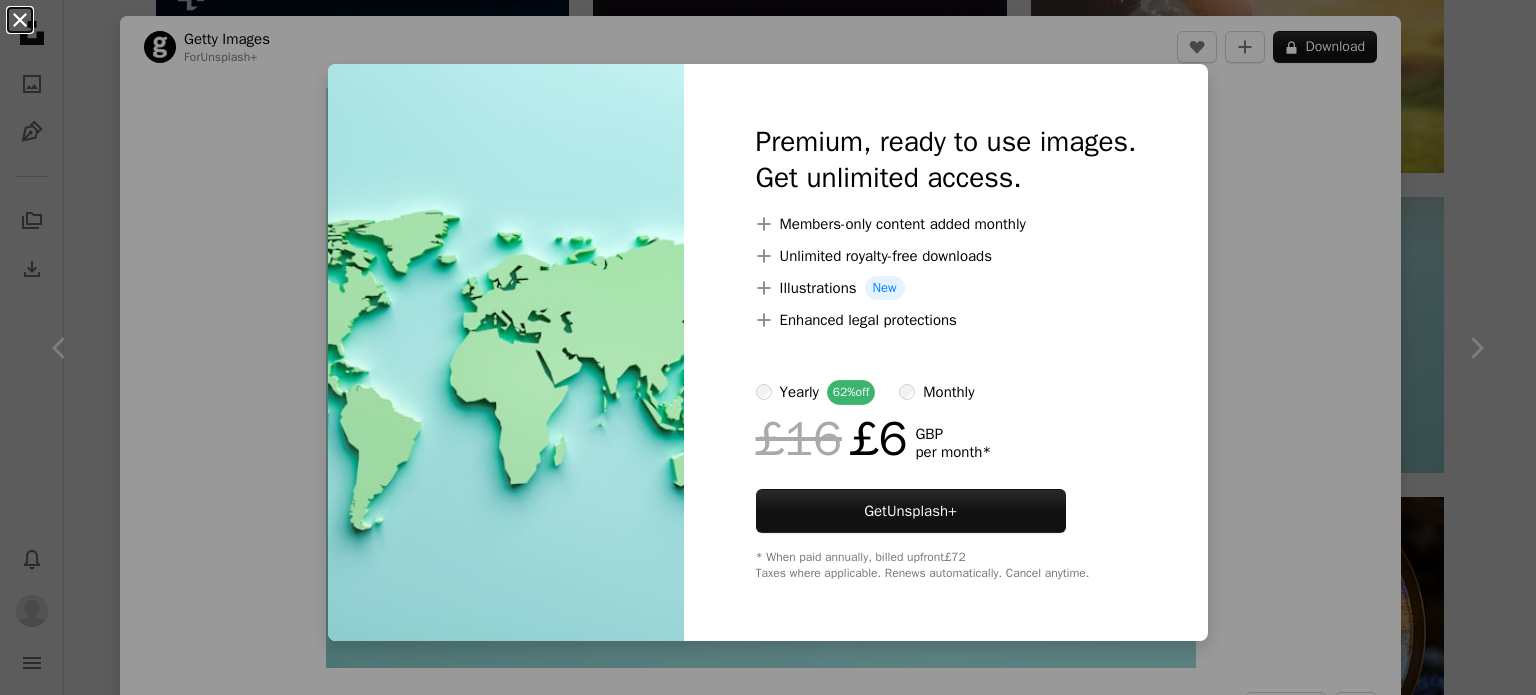 click on "An X shape" at bounding box center (20, 20) 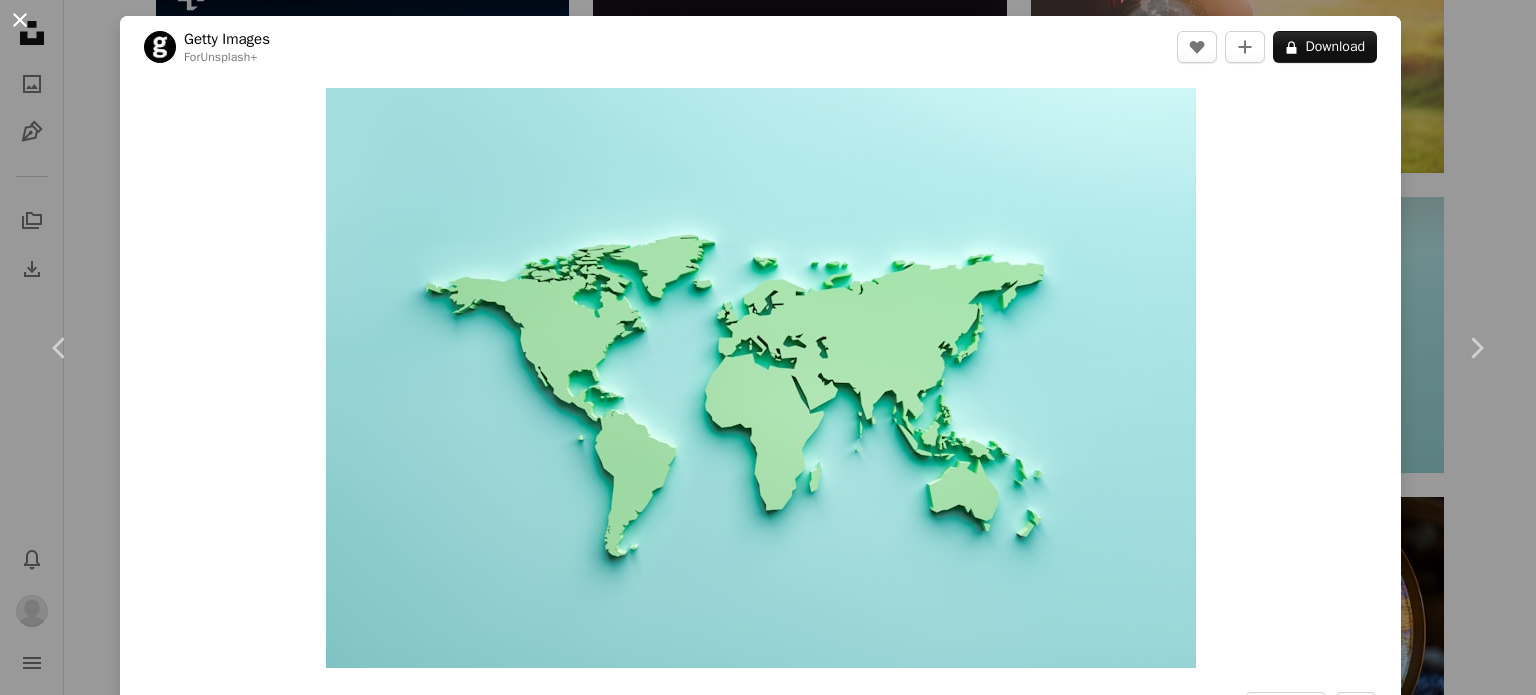 click on "An X shape" at bounding box center [20, 20] 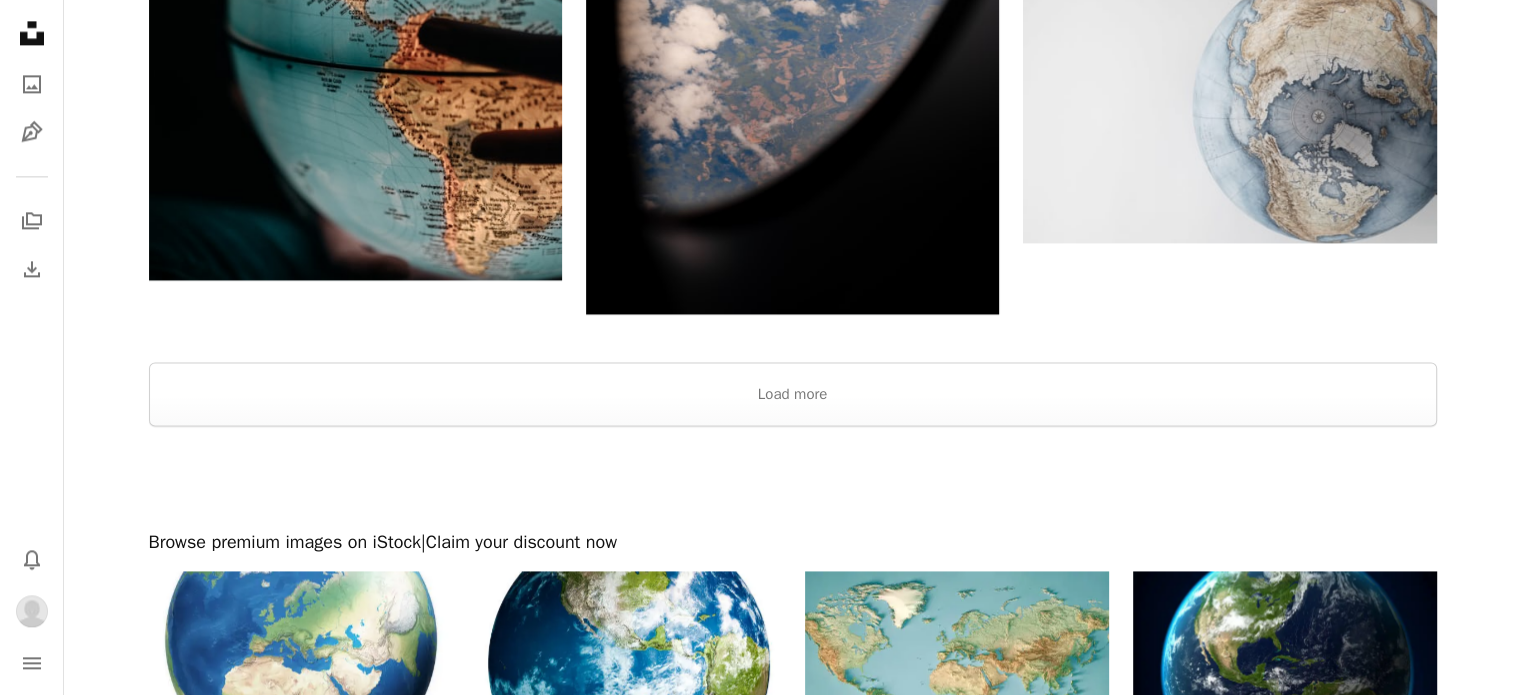 scroll, scrollTop: 2800, scrollLeft: 0, axis: vertical 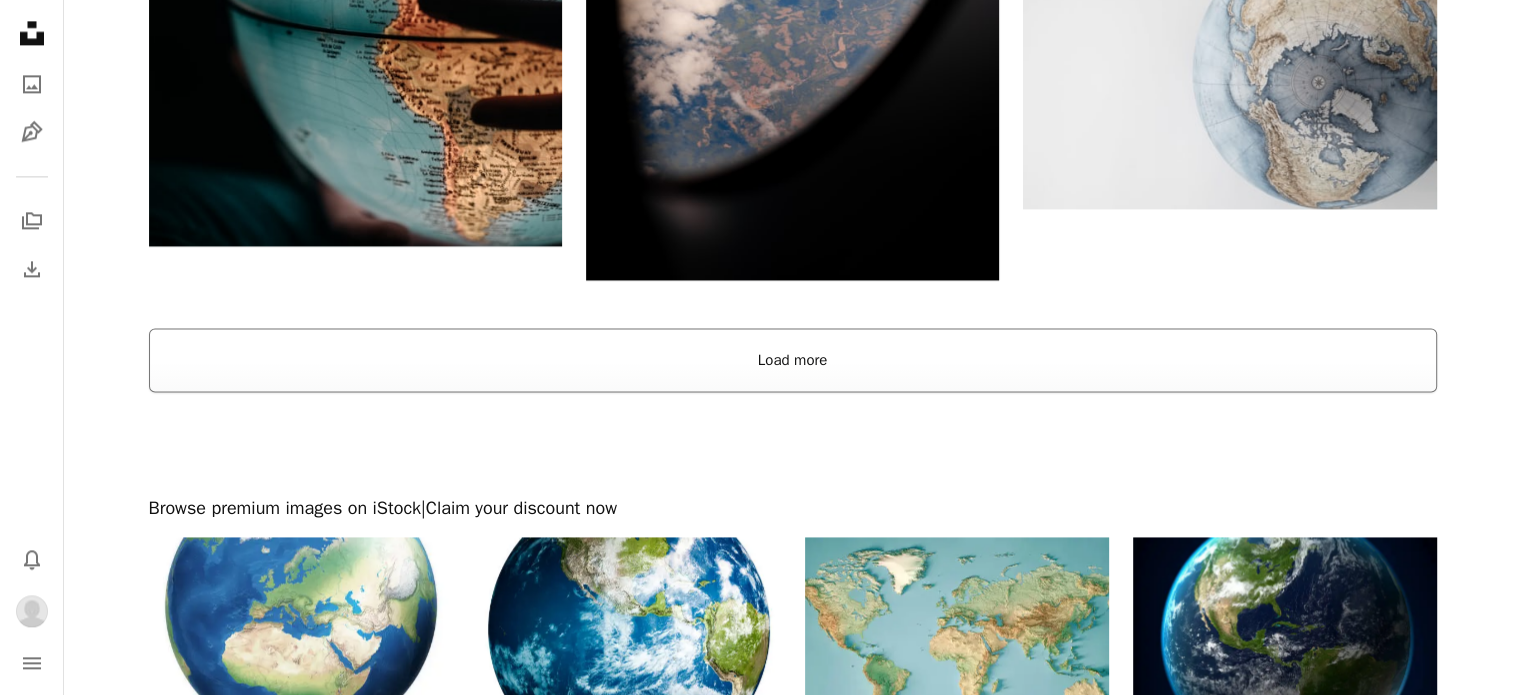 click on "Load more" at bounding box center (793, 360) 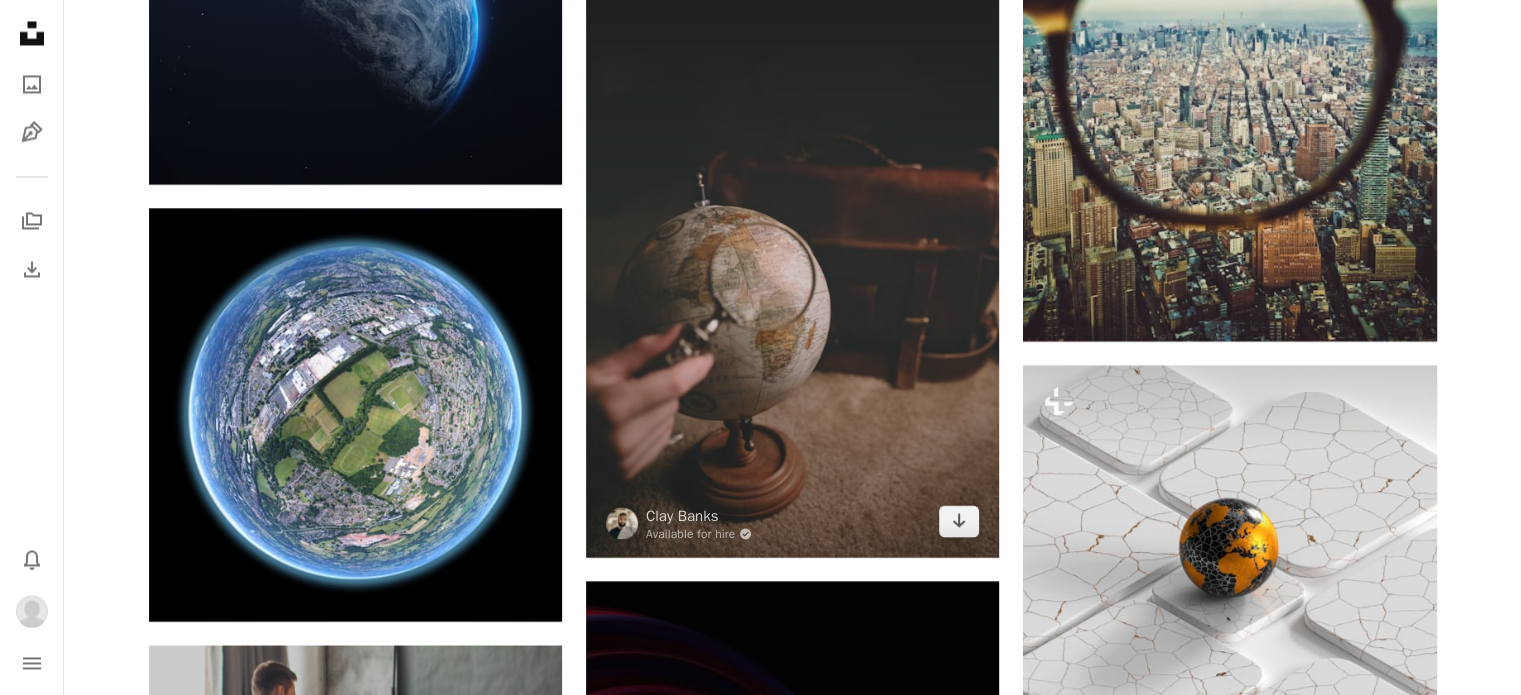 scroll, scrollTop: 3900, scrollLeft: 0, axis: vertical 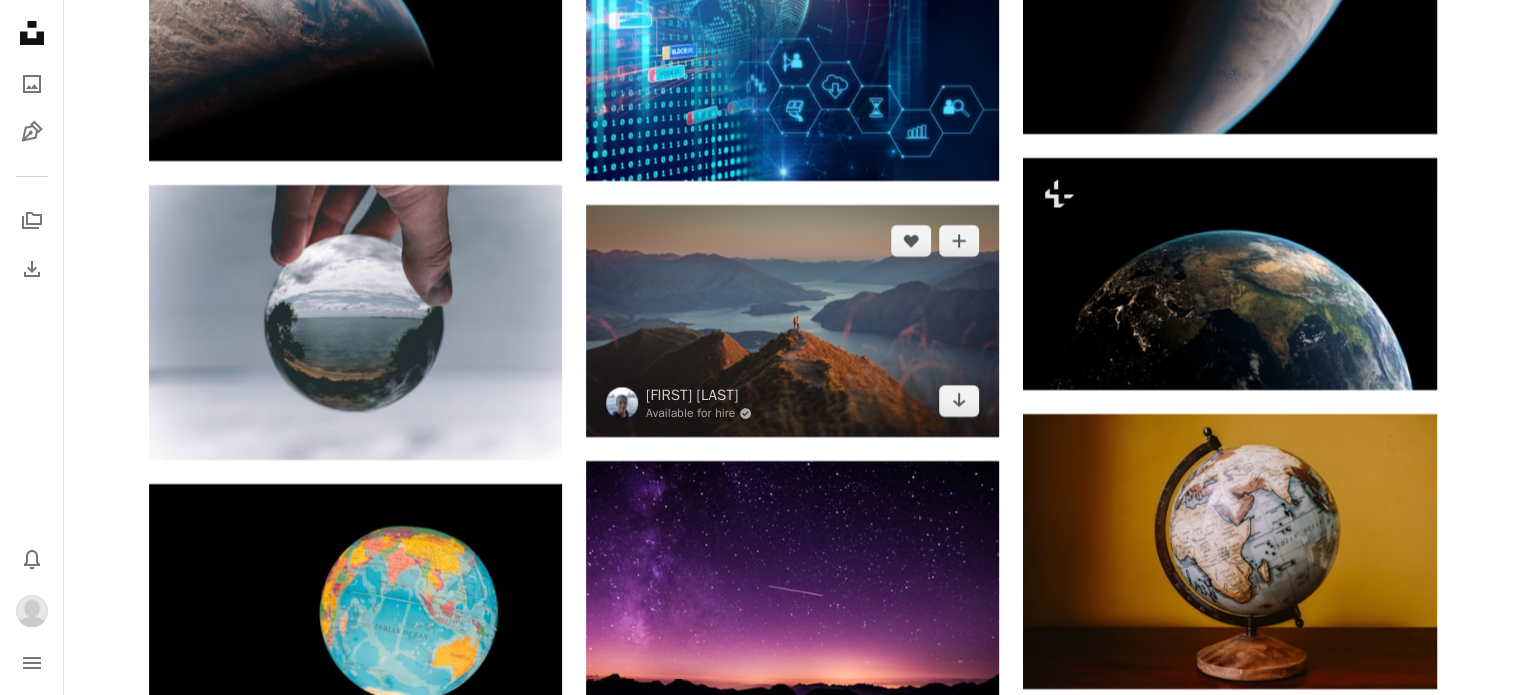 click at bounding box center (792, 321) 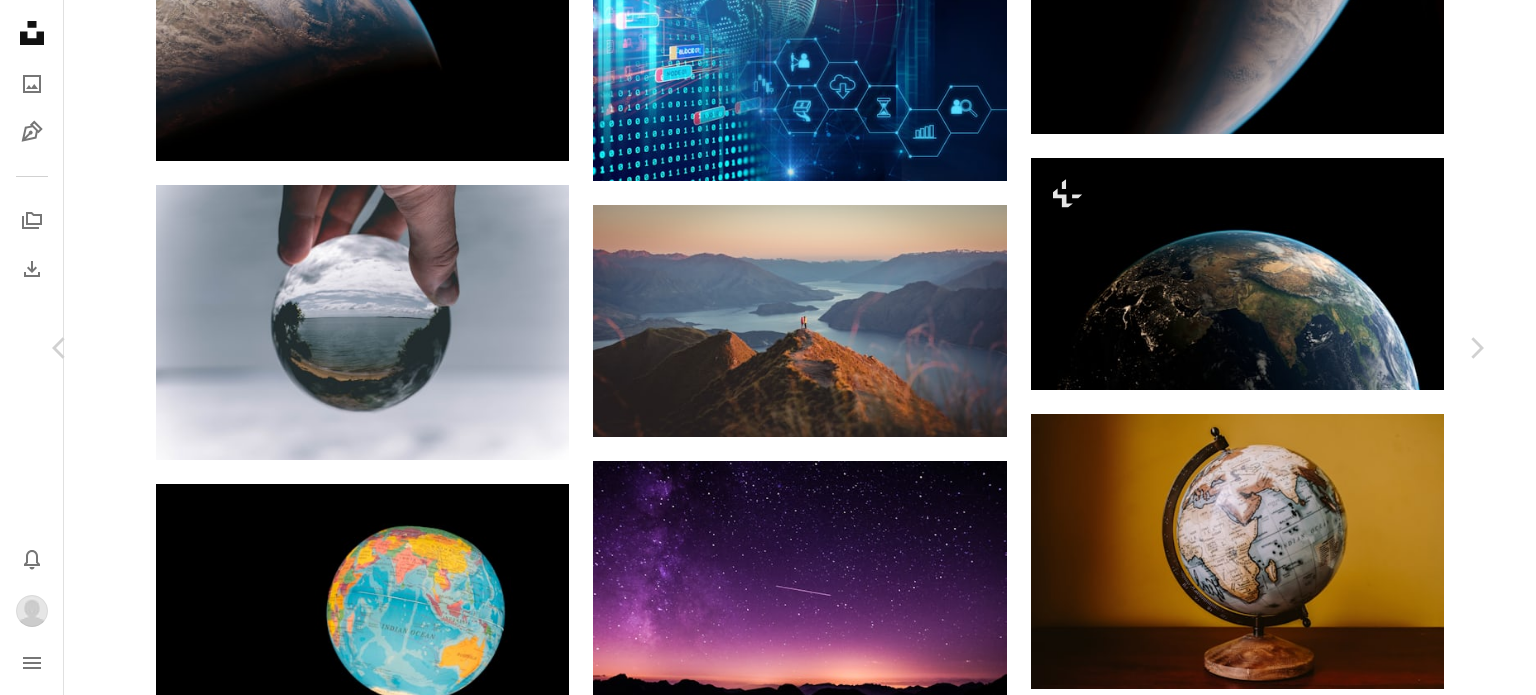 click on "An X shape" at bounding box center [20, 20] 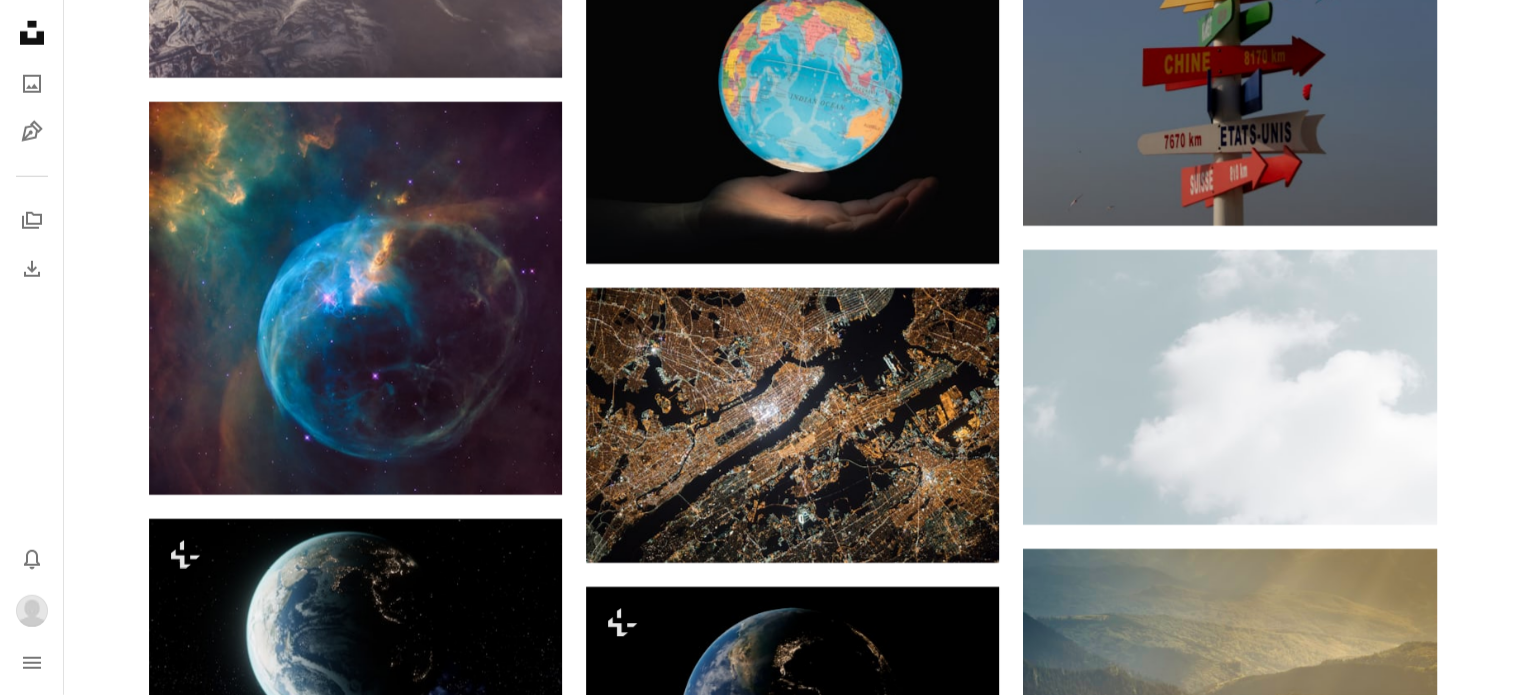 scroll, scrollTop: 0, scrollLeft: 0, axis: both 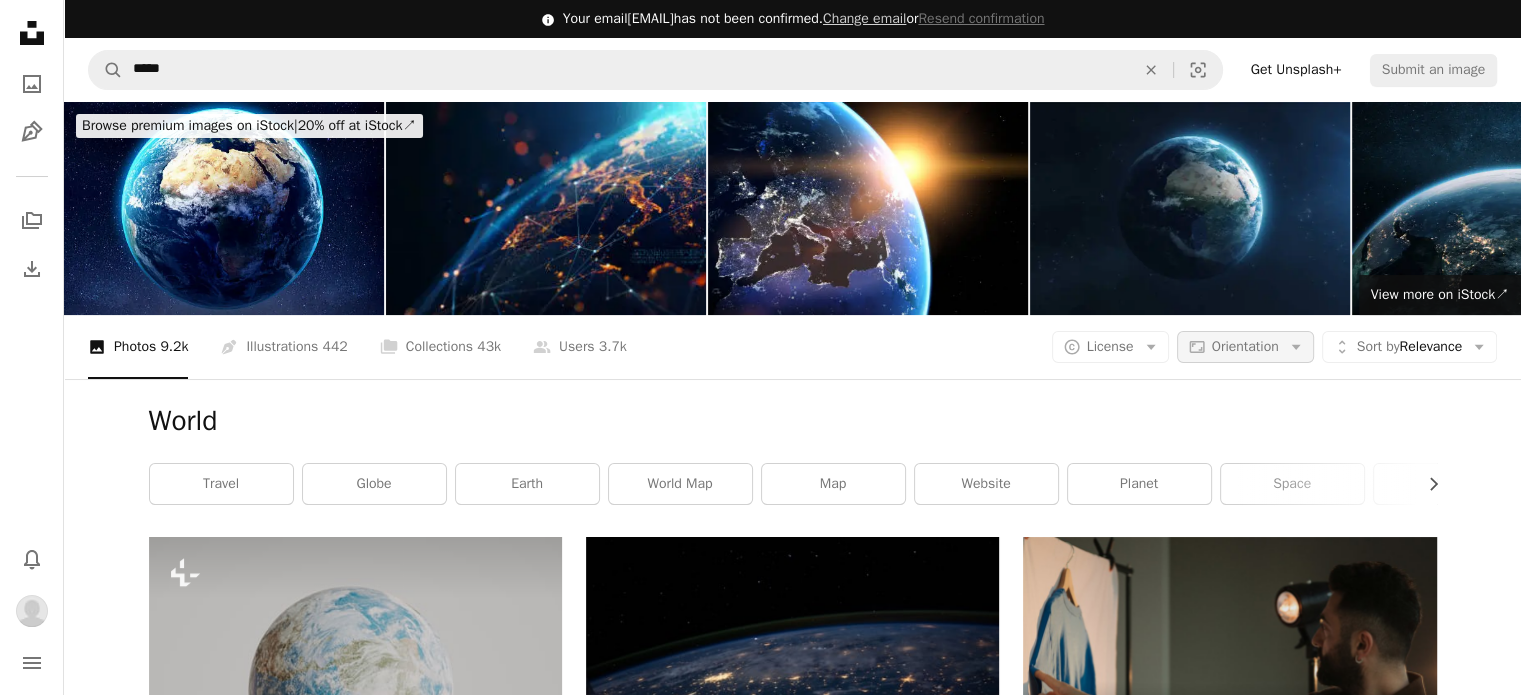 click on "Aspect ratio Orientation Arrow down" at bounding box center [1245, 347] 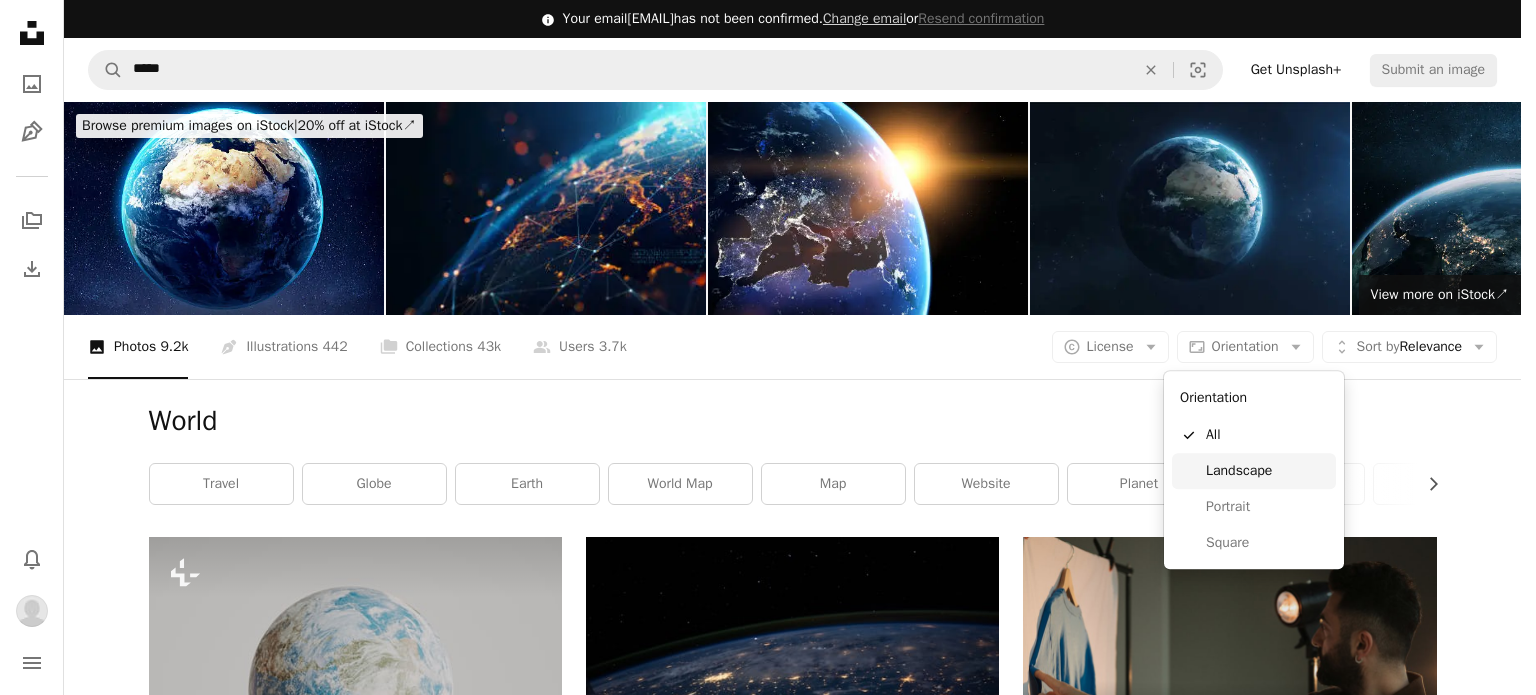 click on "Landscape" at bounding box center [1267, 471] 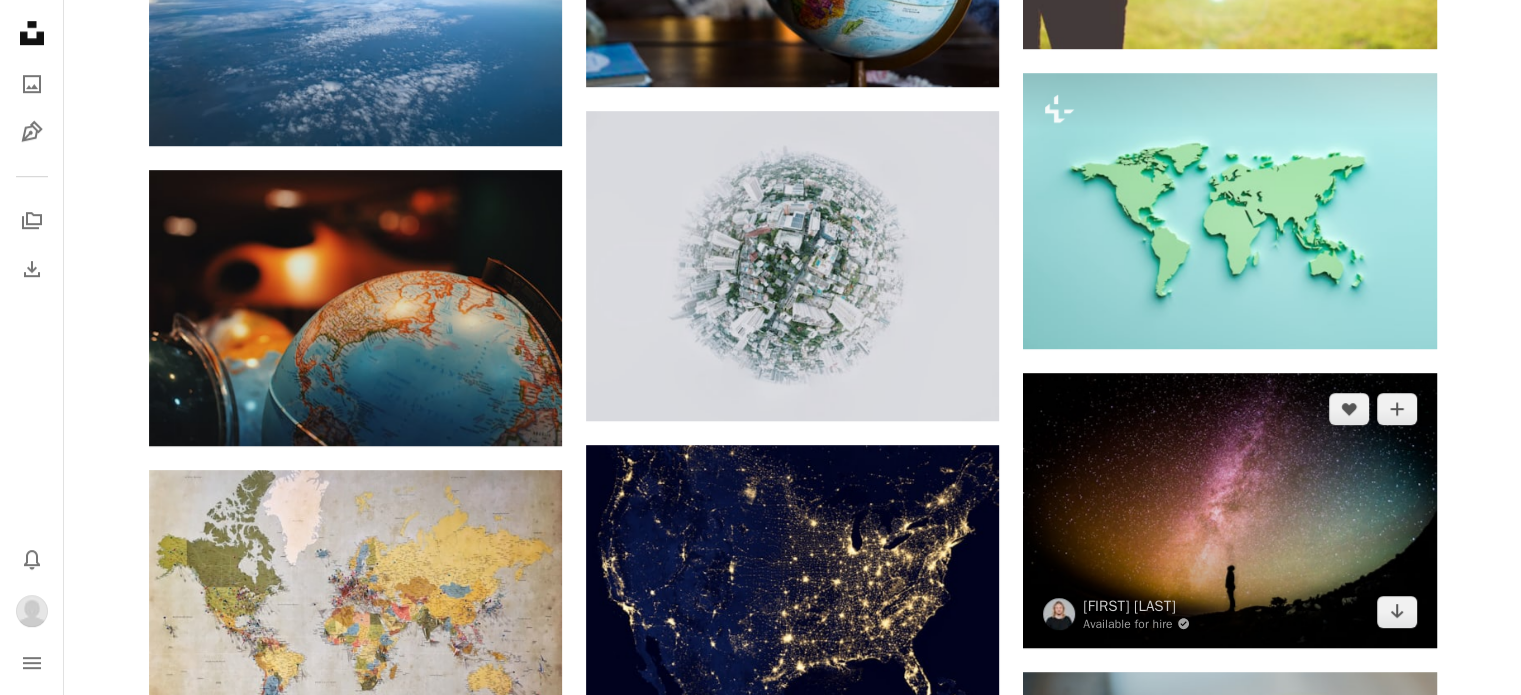 scroll, scrollTop: 1524, scrollLeft: 0, axis: vertical 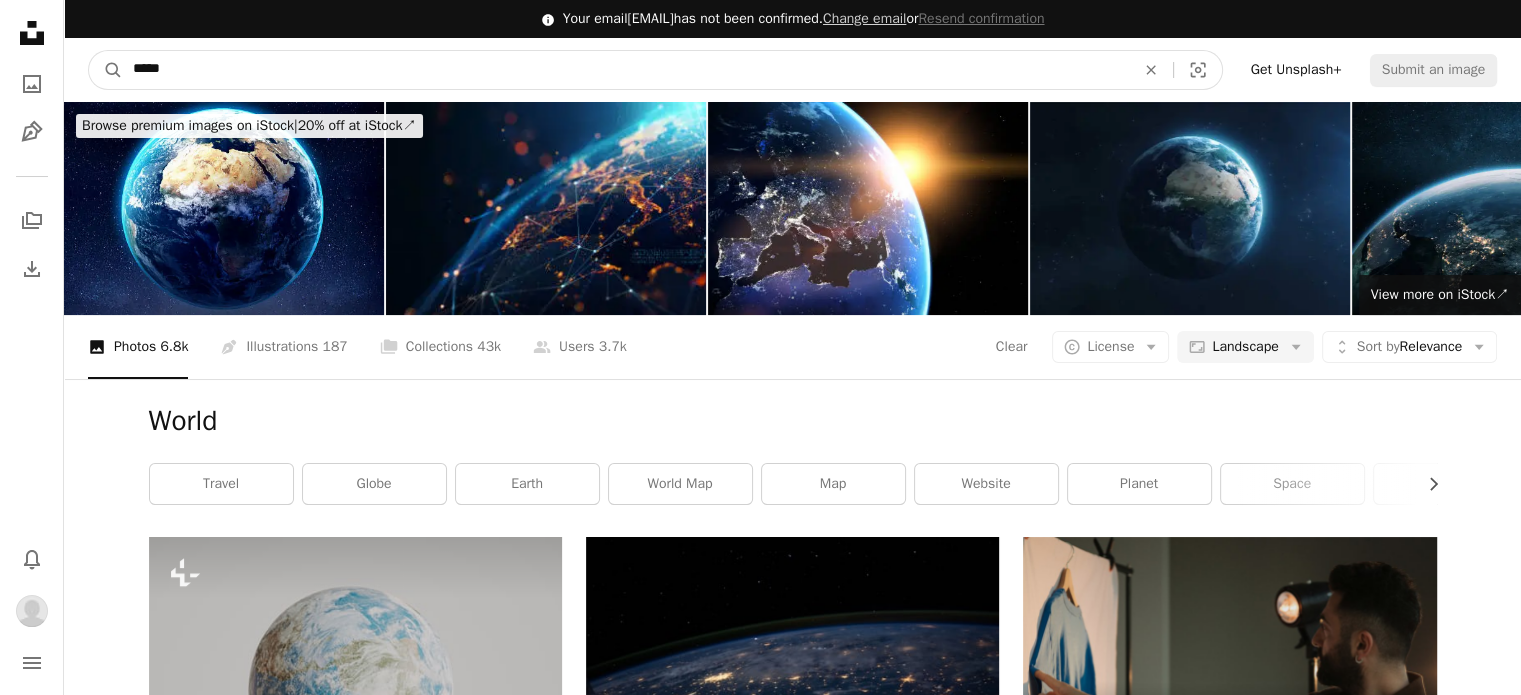 click on "*****" at bounding box center (626, 70) 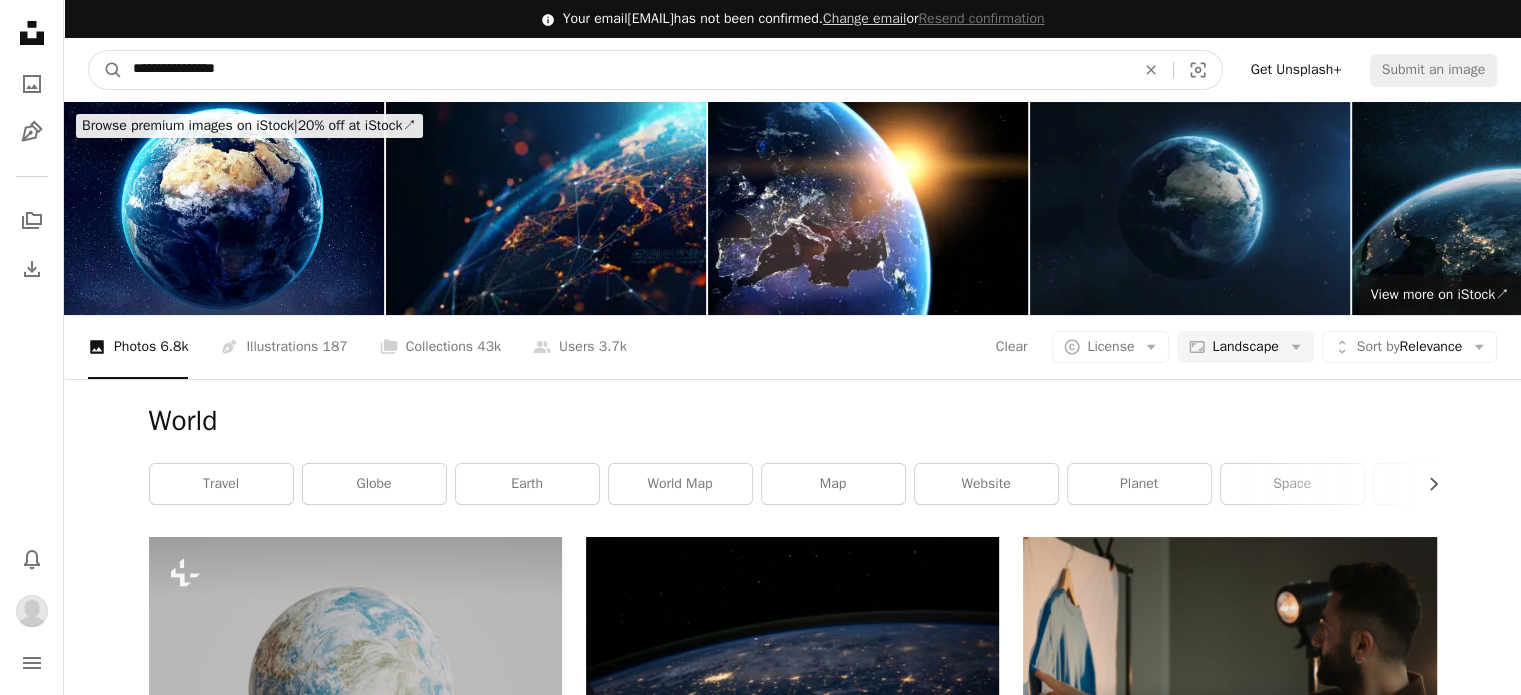 type on "**********" 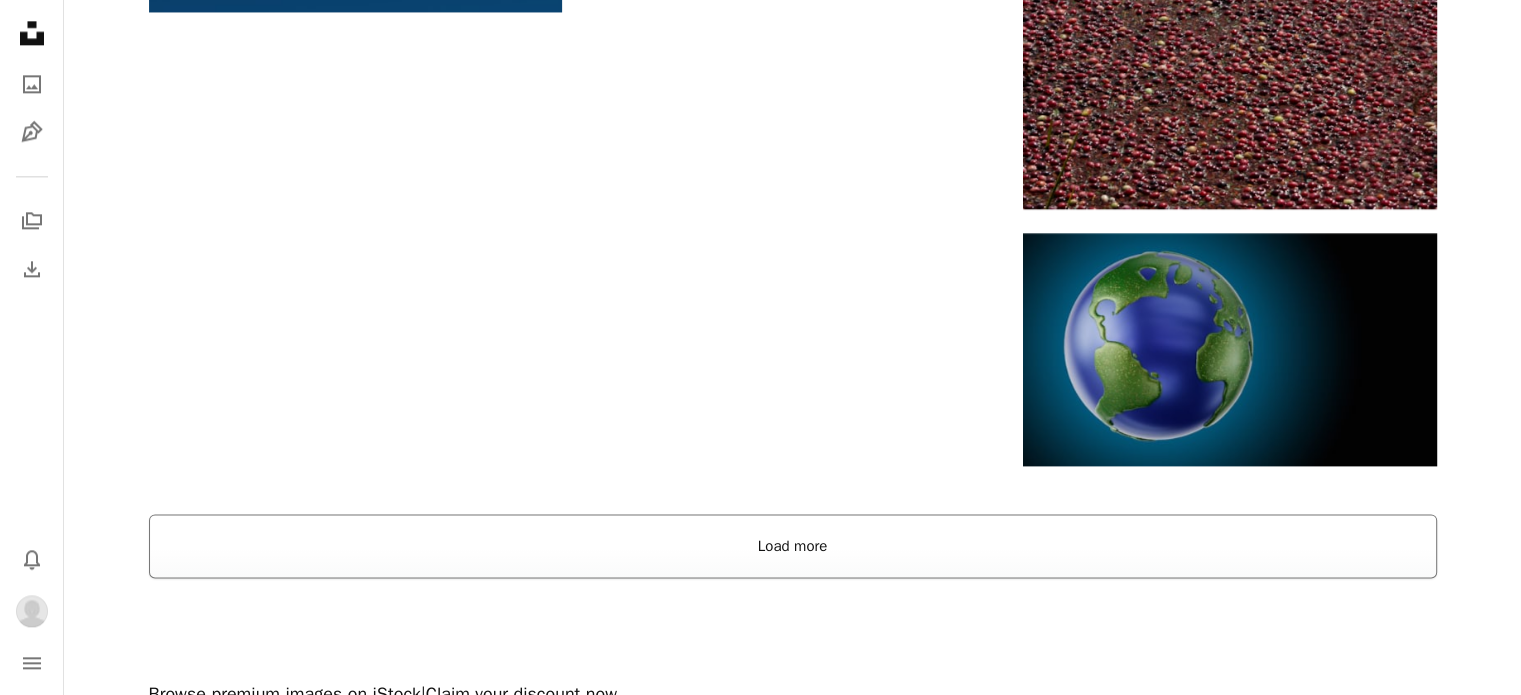 scroll, scrollTop: 2700, scrollLeft: 0, axis: vertical 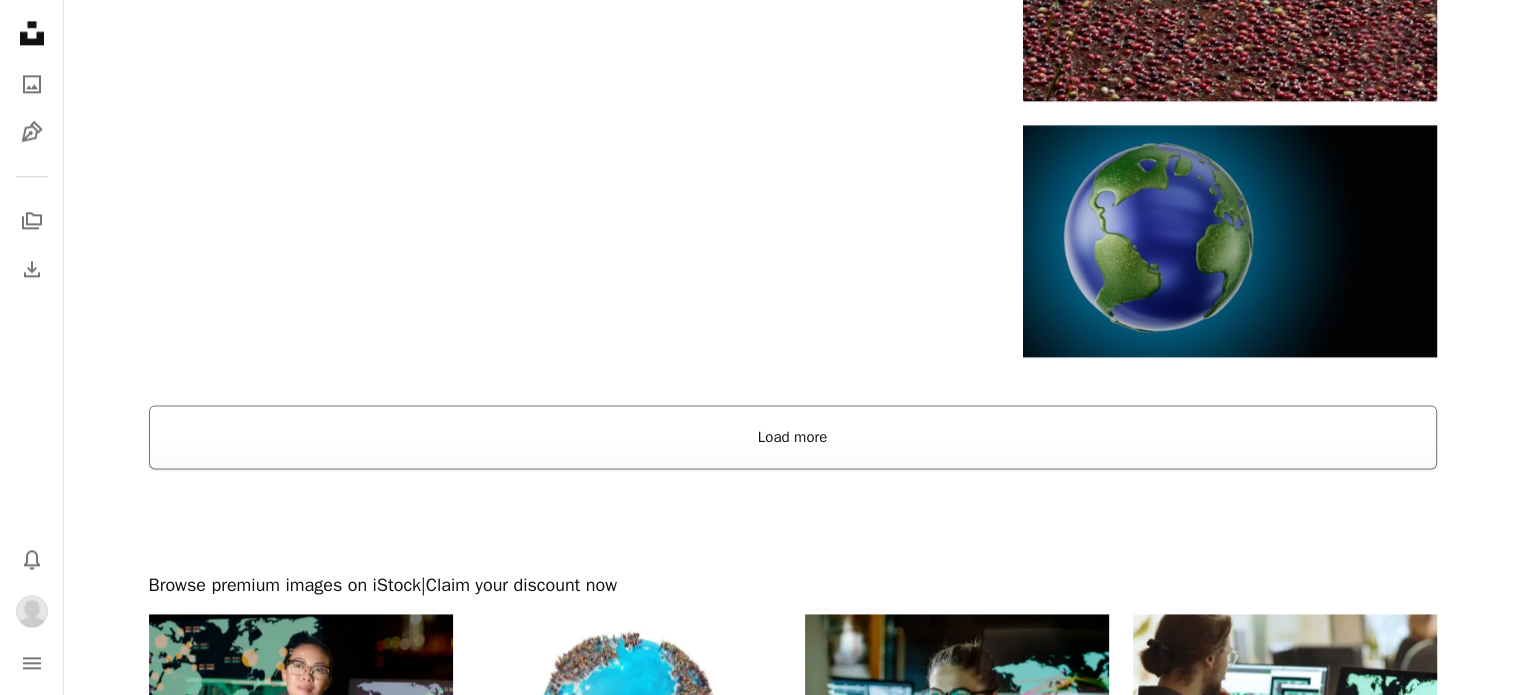 click on "Load more" at bounding box center [793, 437] 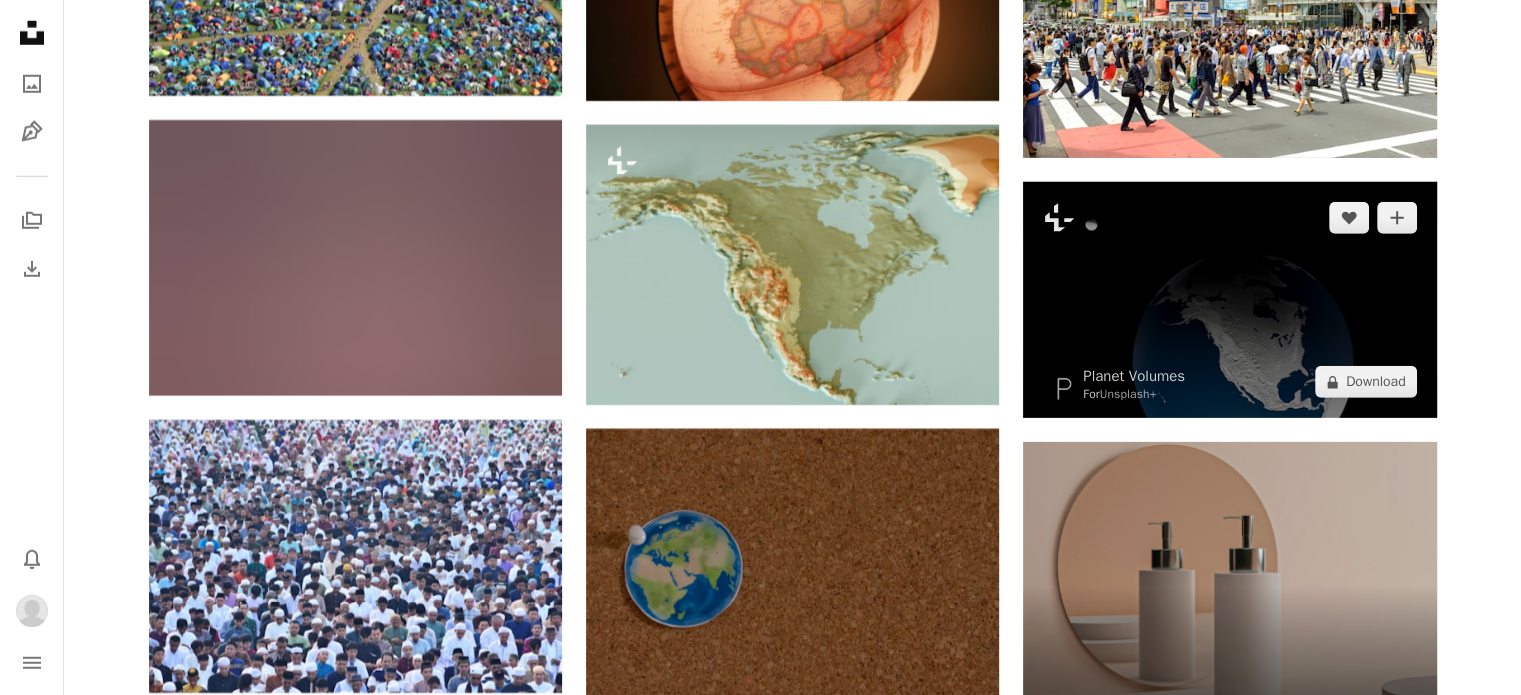 scroll, scrollTop: 5700, scrollLeft: 0, axis: vertical 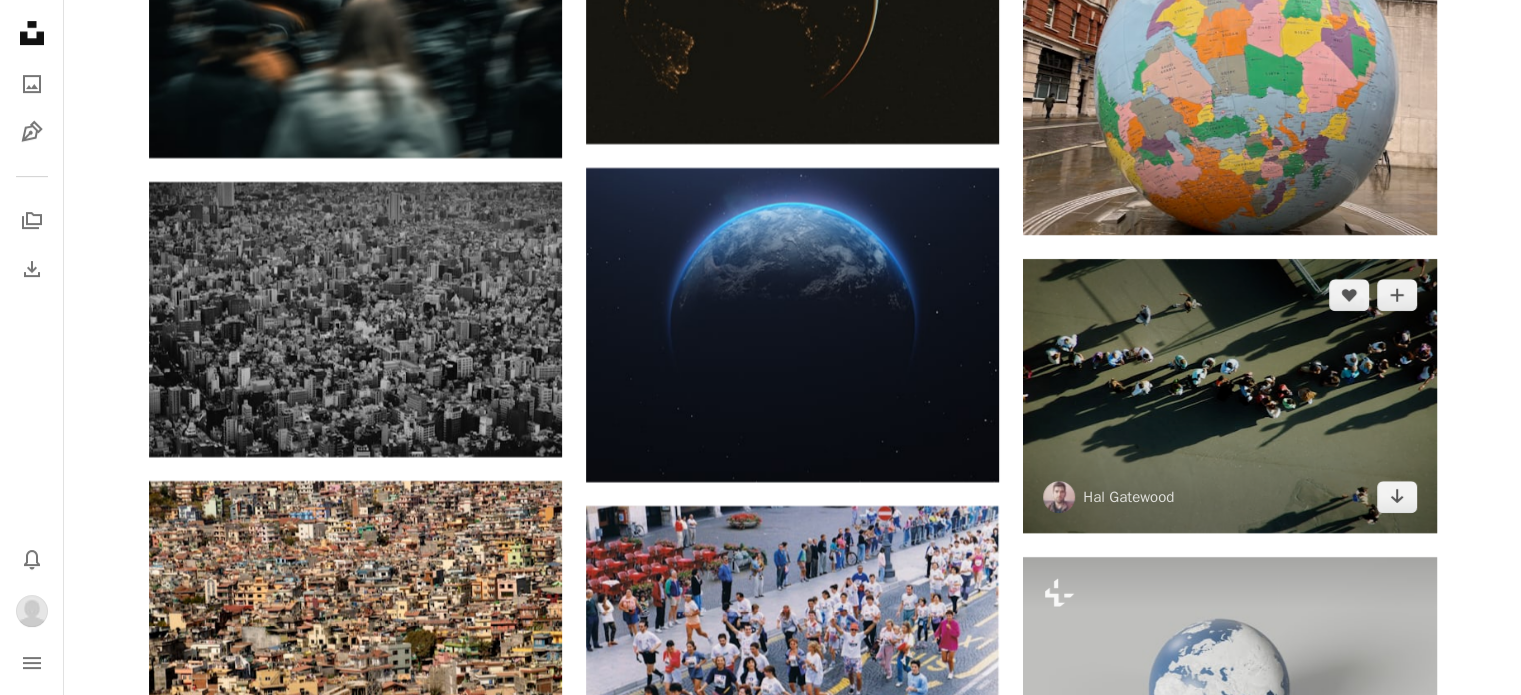 click at bounding box center (1229, 396) 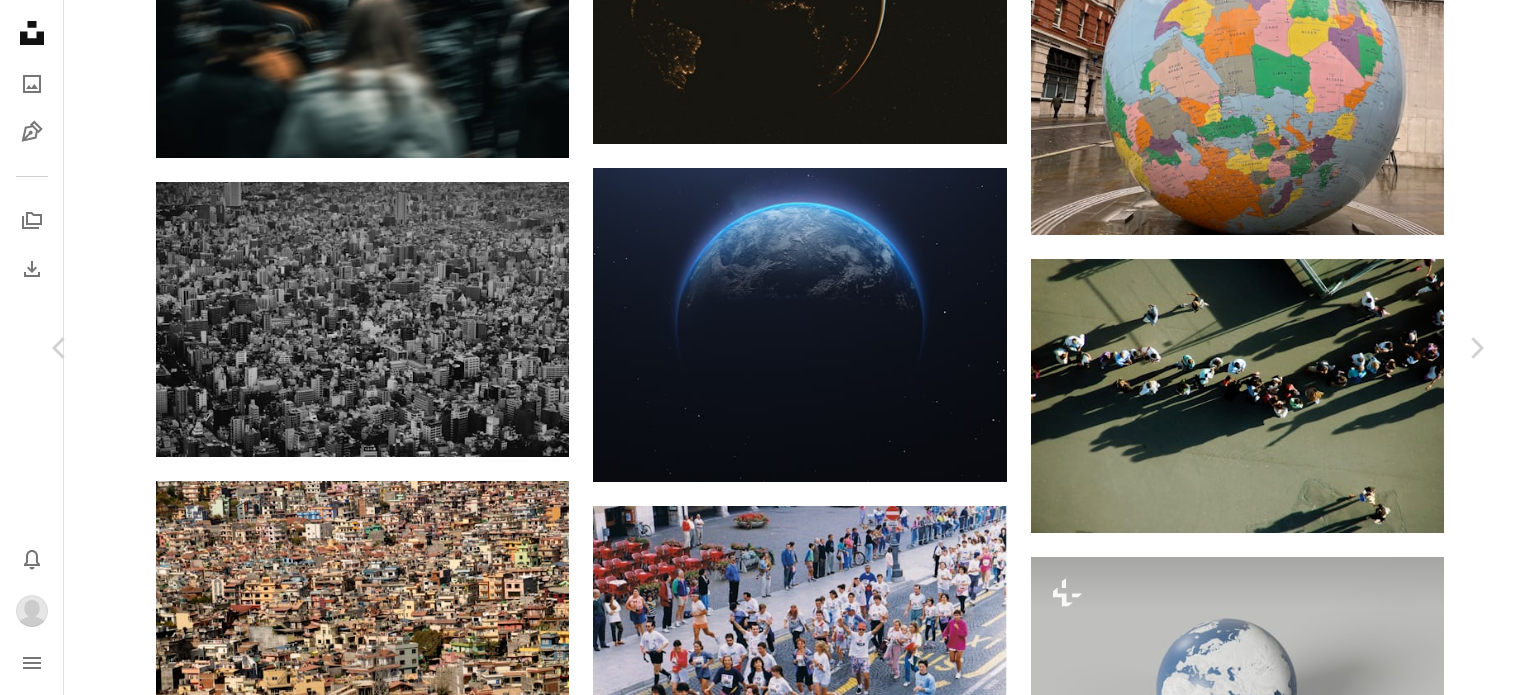 click on "A heart A plus sign [FIRST] [LAST] For Unsplash+ A lock Download A heart A plus sign" at bounding box center [768, -2647] 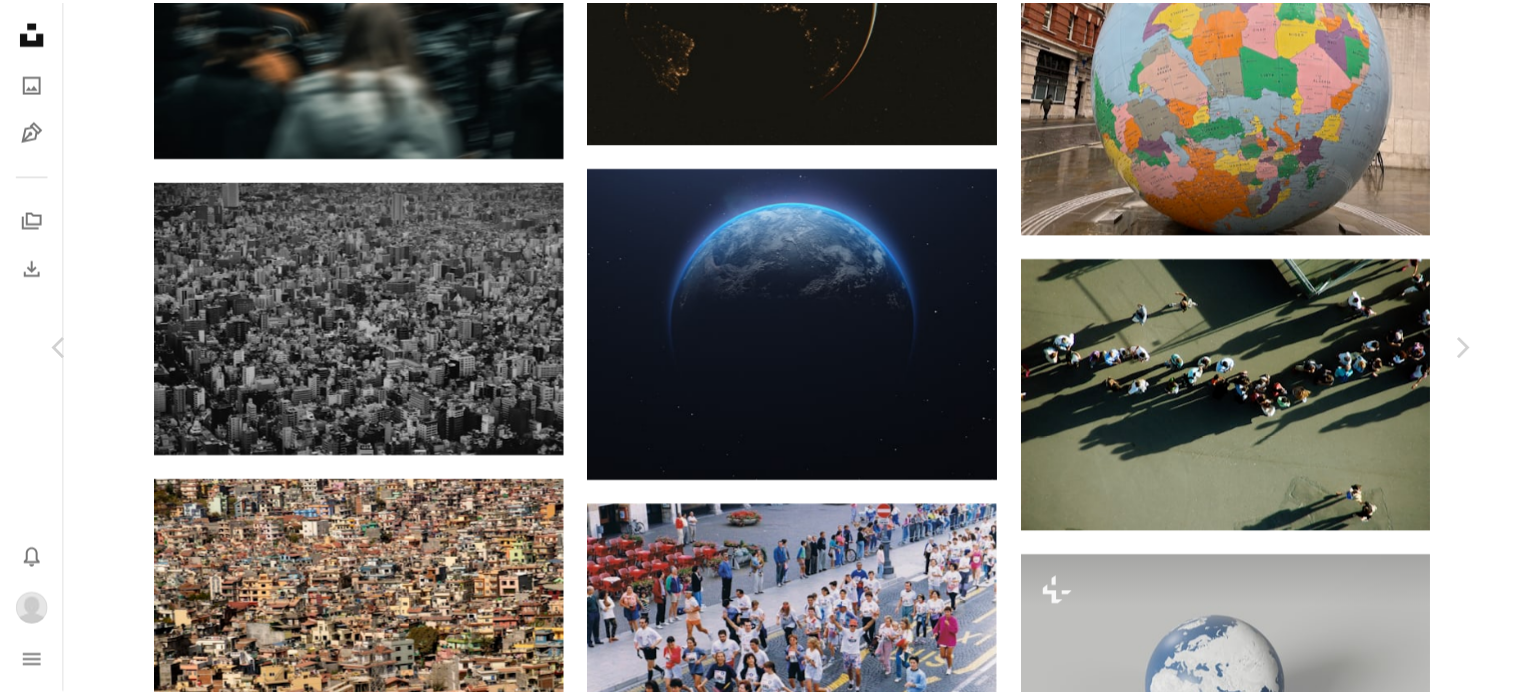 scroll, scrollTop: 6300, scrollLeft: 0, axis: vertical 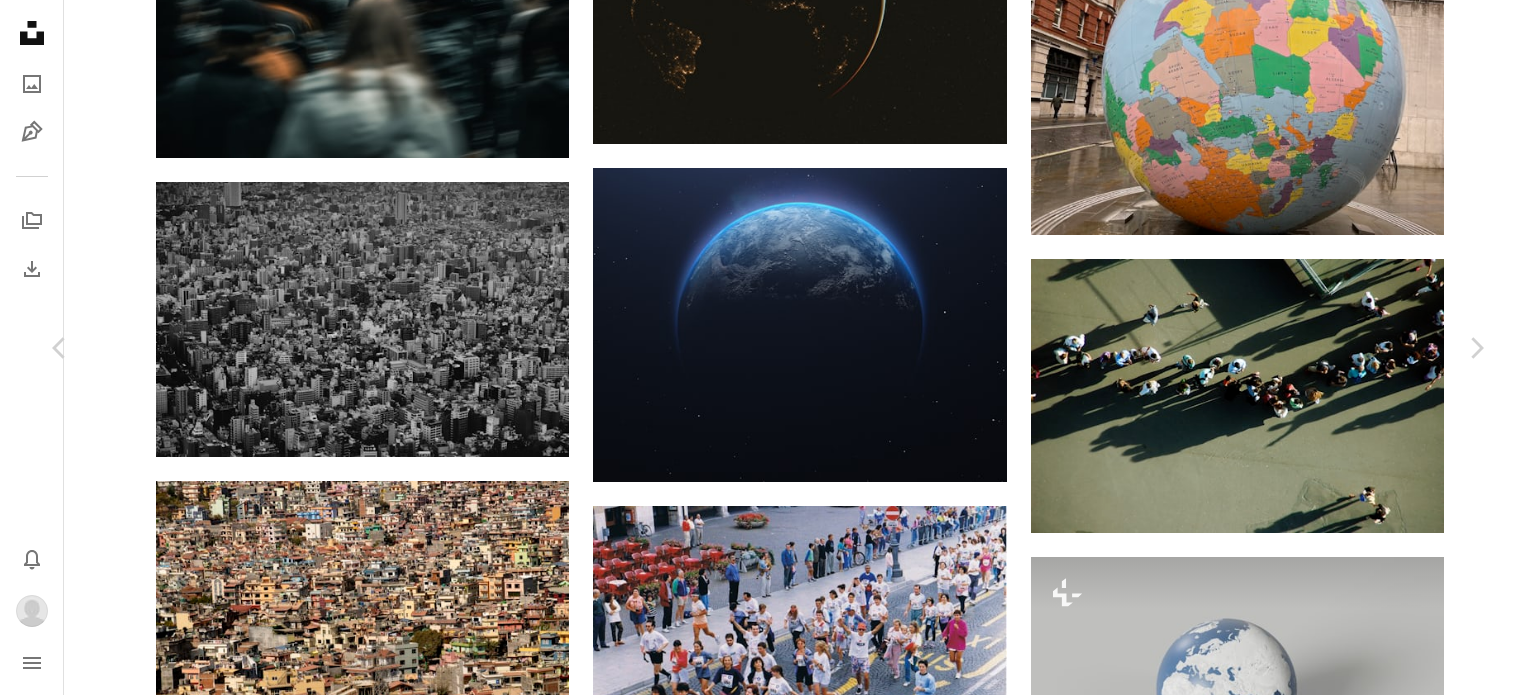 click on "An X shape" at bounding box center [20, 20] 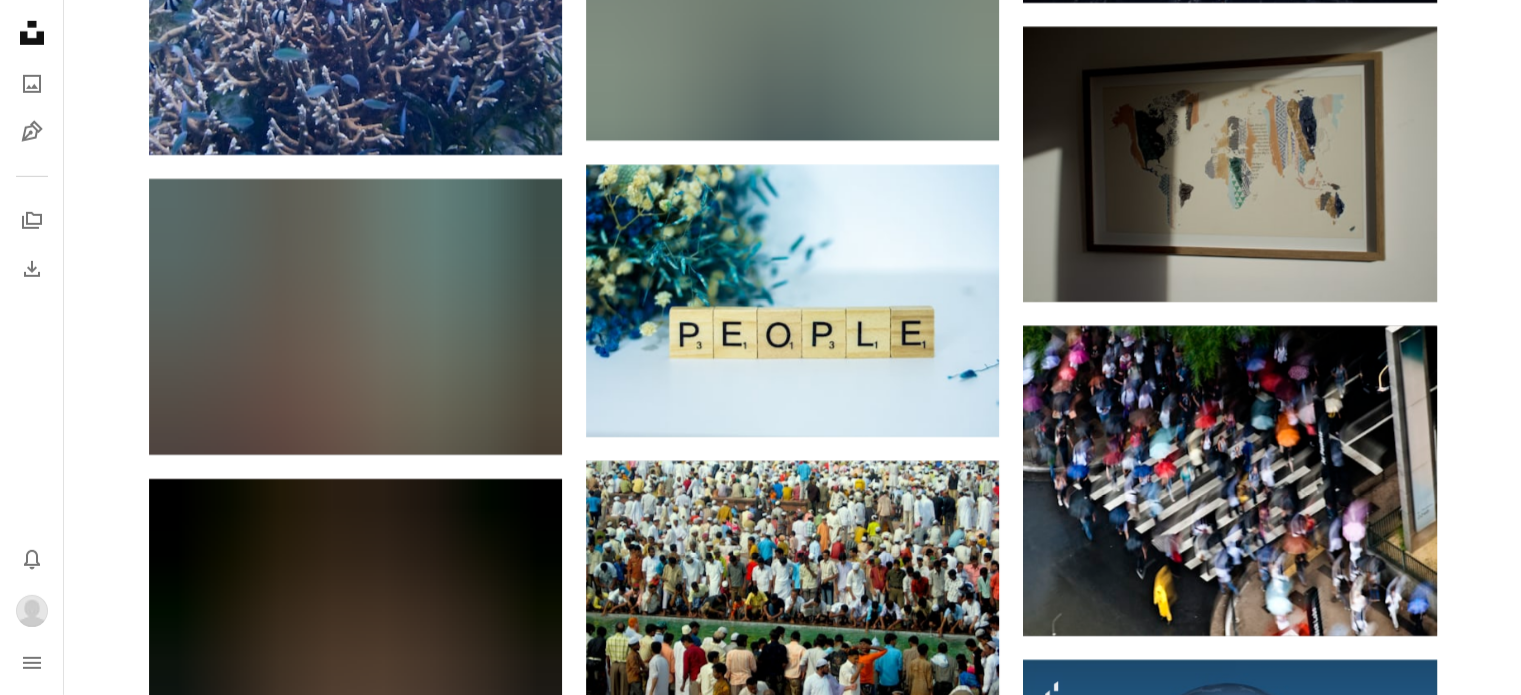 scroll, scrollTop: 14520, scrollLeft: 0, axis: vertical 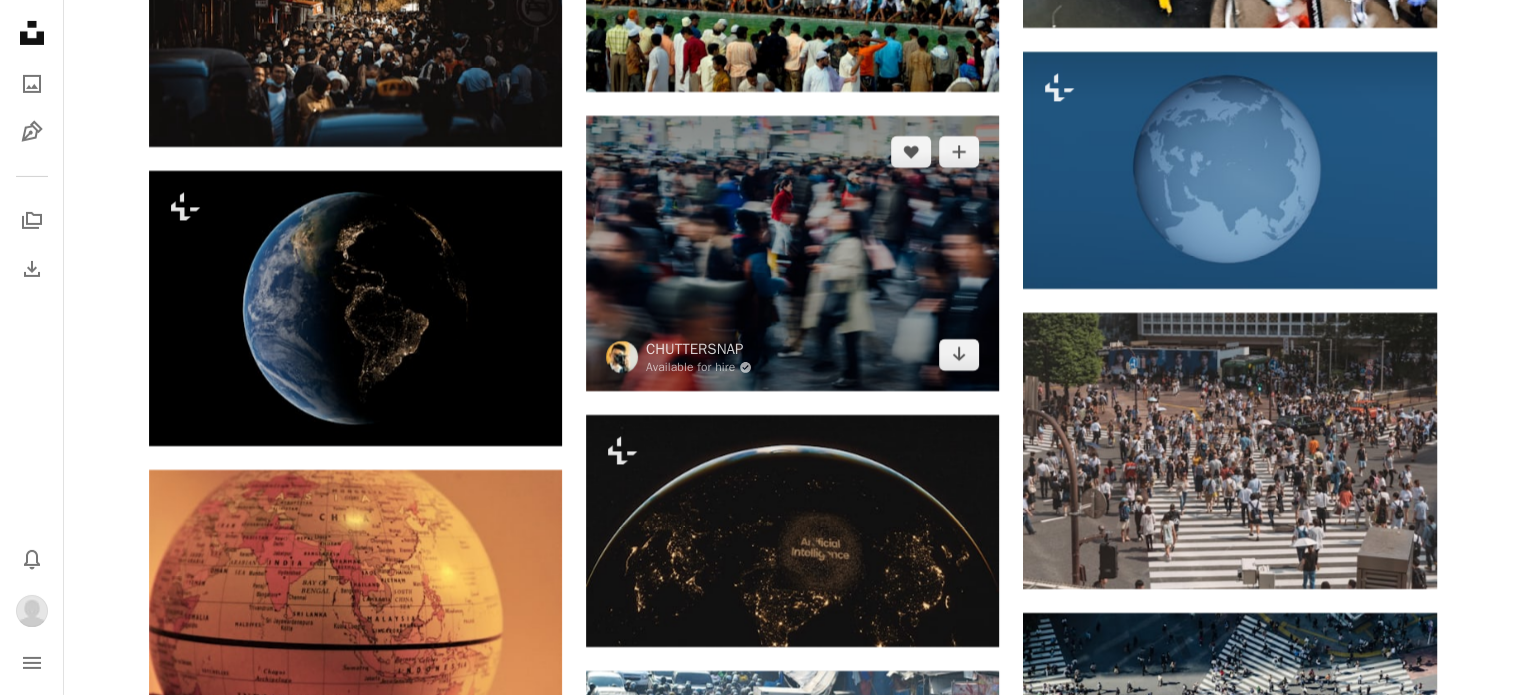 click at bounding box center (792, 253) 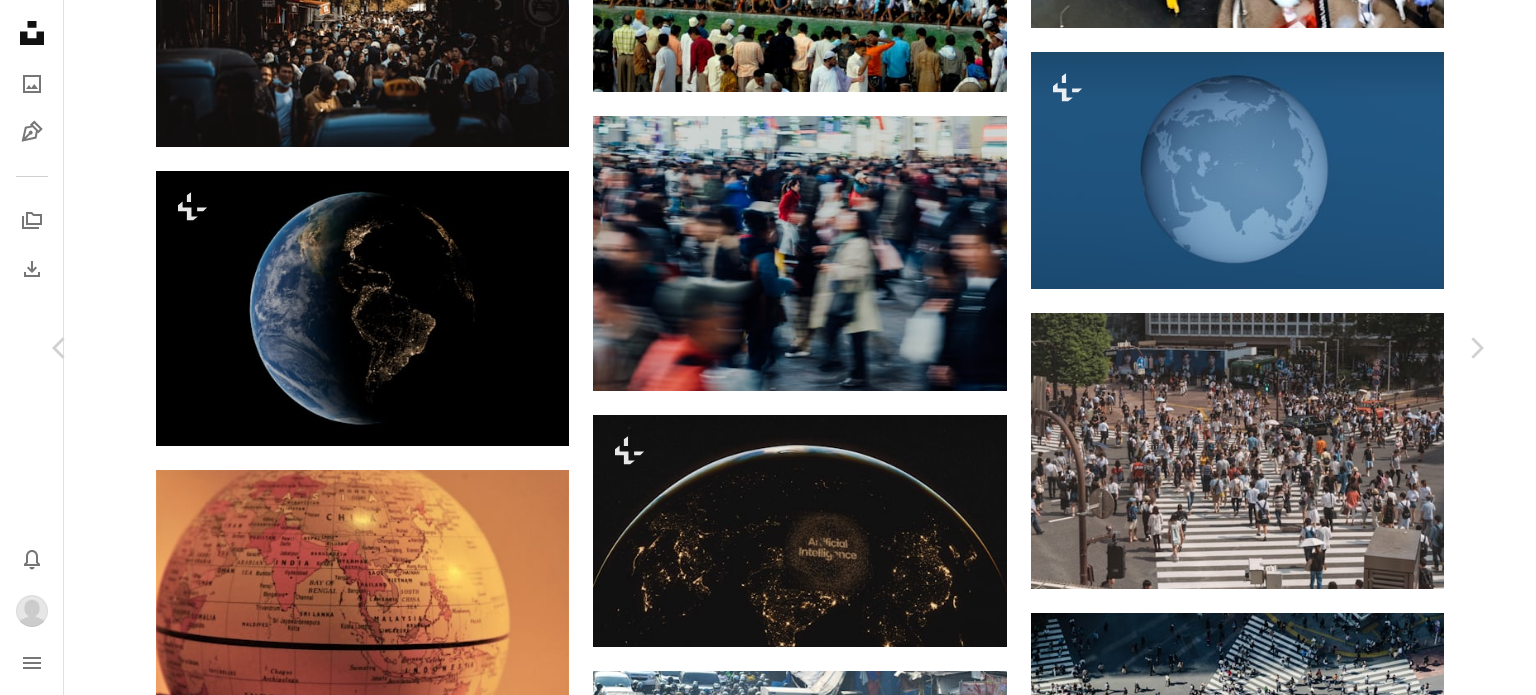 click on "An X shape" at bounding box center (20, 20) 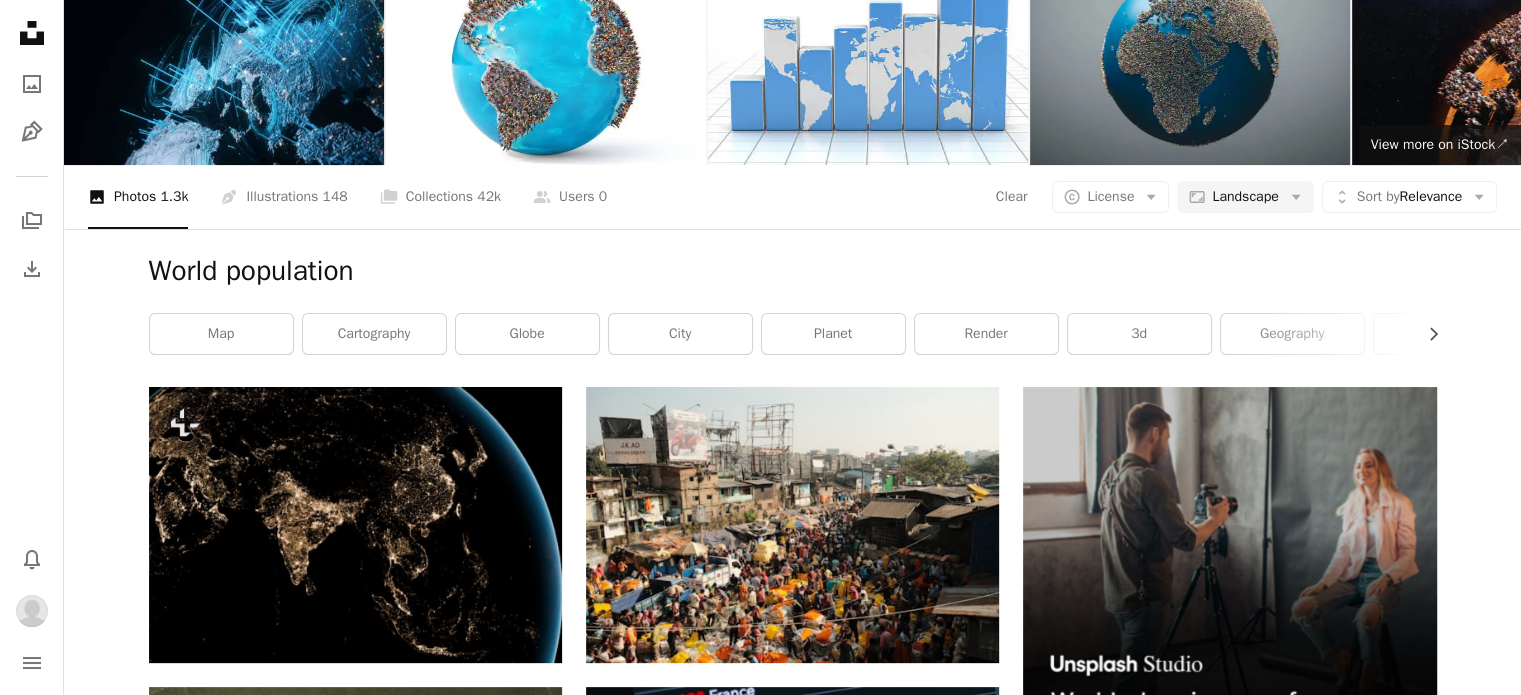 scroll, scrollTop: 0, scrollLeft: 0, axis: both 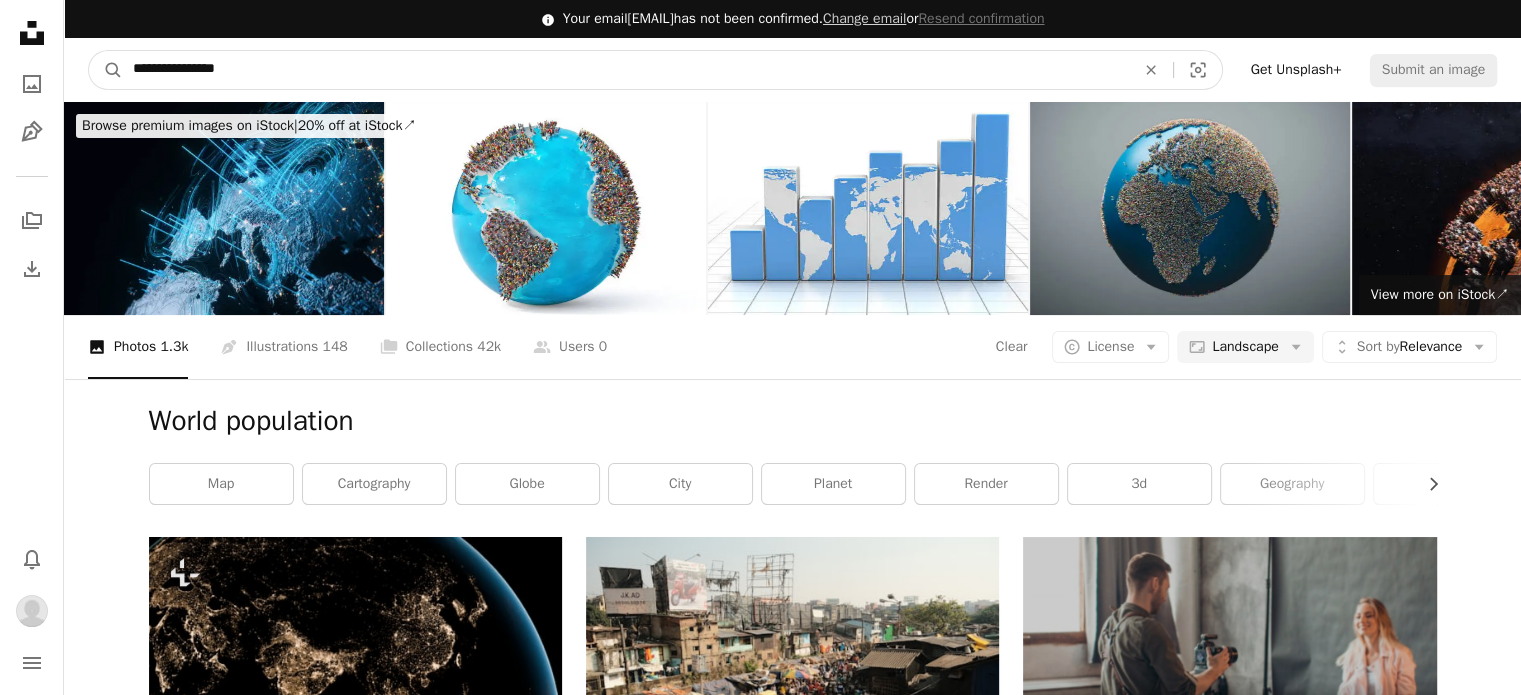 drag, startPoint x: 174, startPoint y: 69, endPoint x: 936, endPoint y: 70, distance: 762.0007 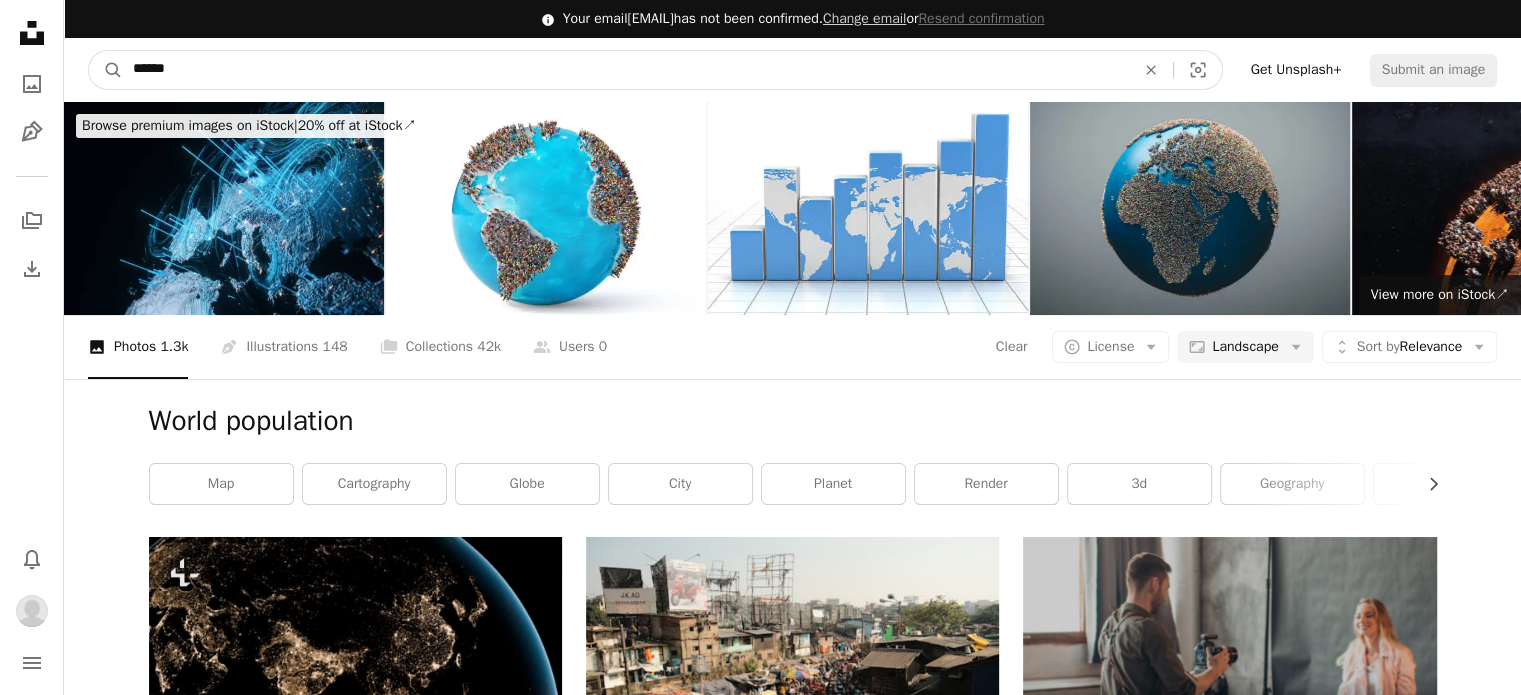 type on "*****" 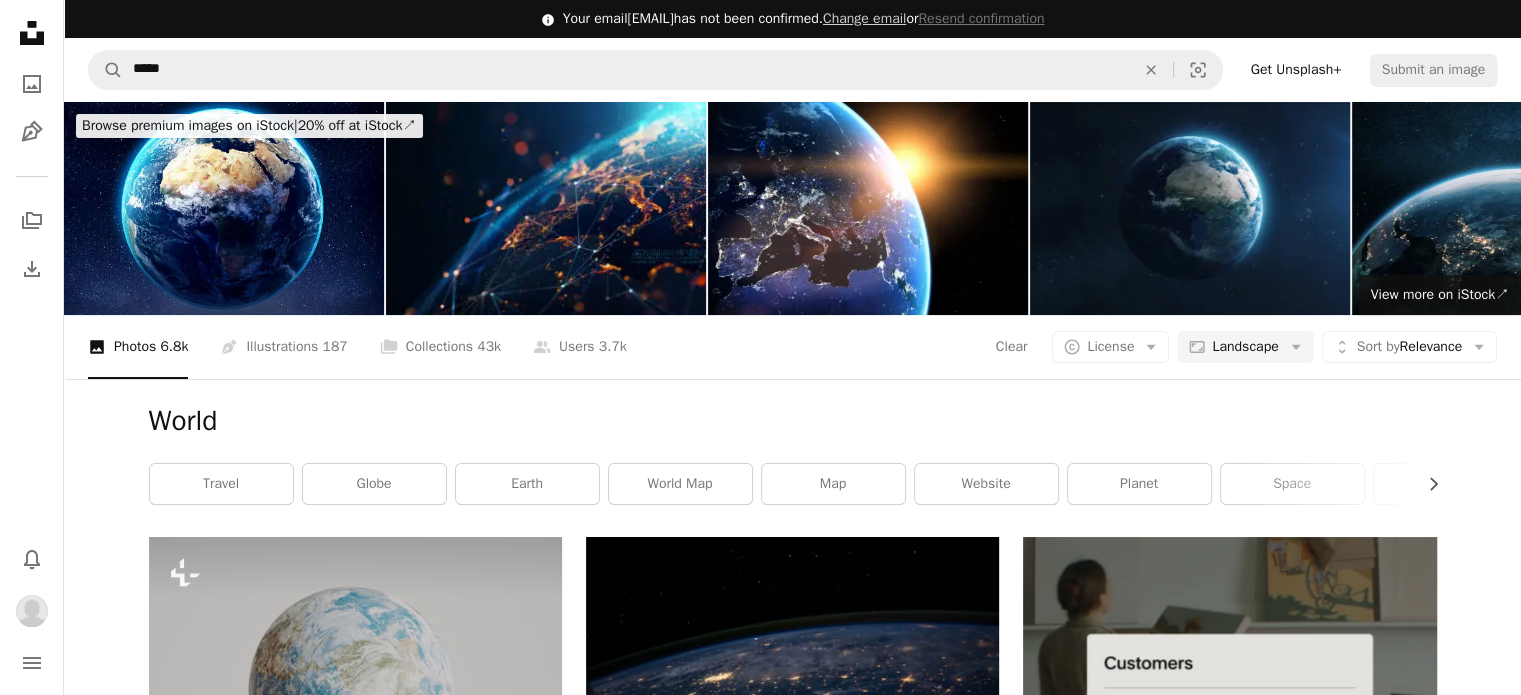 scroll, scrollTop: 608, scrollLeft: 0, axis: vertical 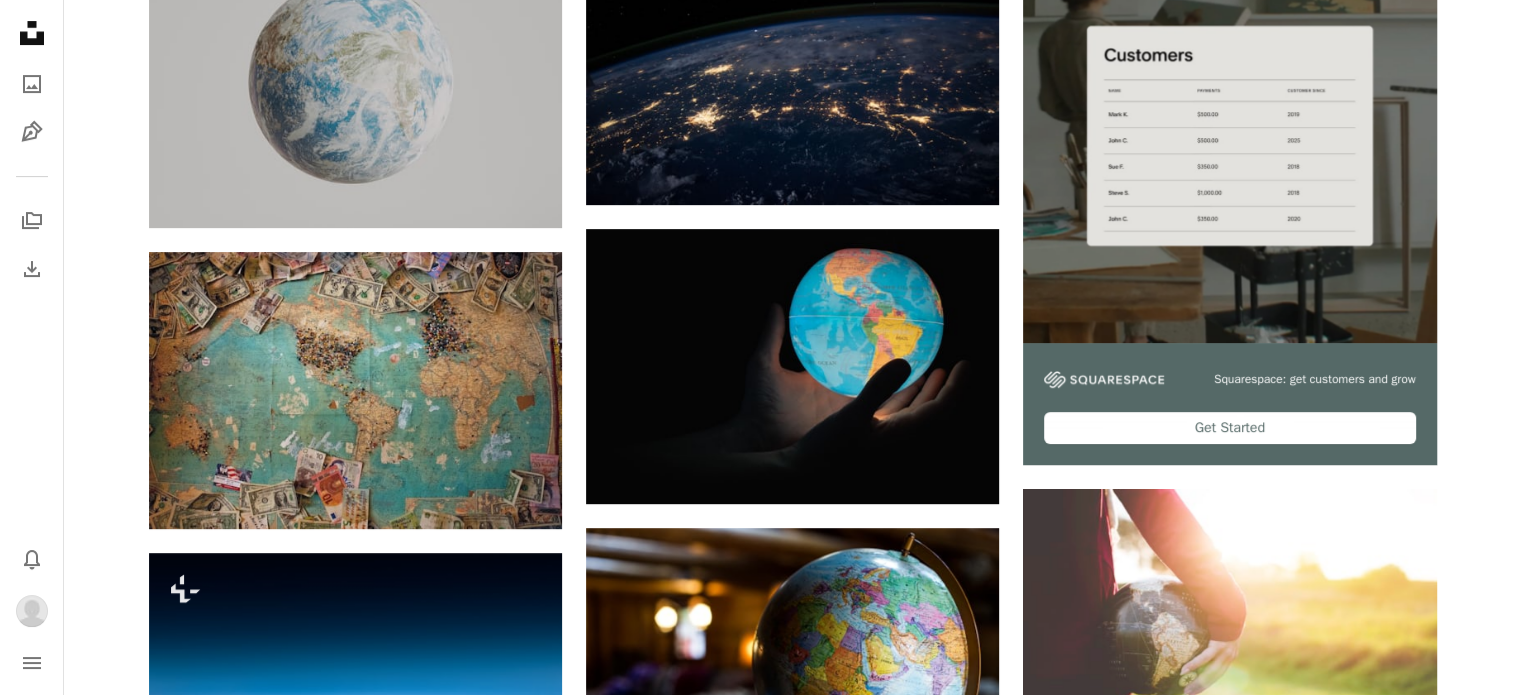 click on "A heart A plus sign [FIRST] [LAST] For Unsplash+ A lock Download A heart A plus sign" at bounding box center [792, 2278] 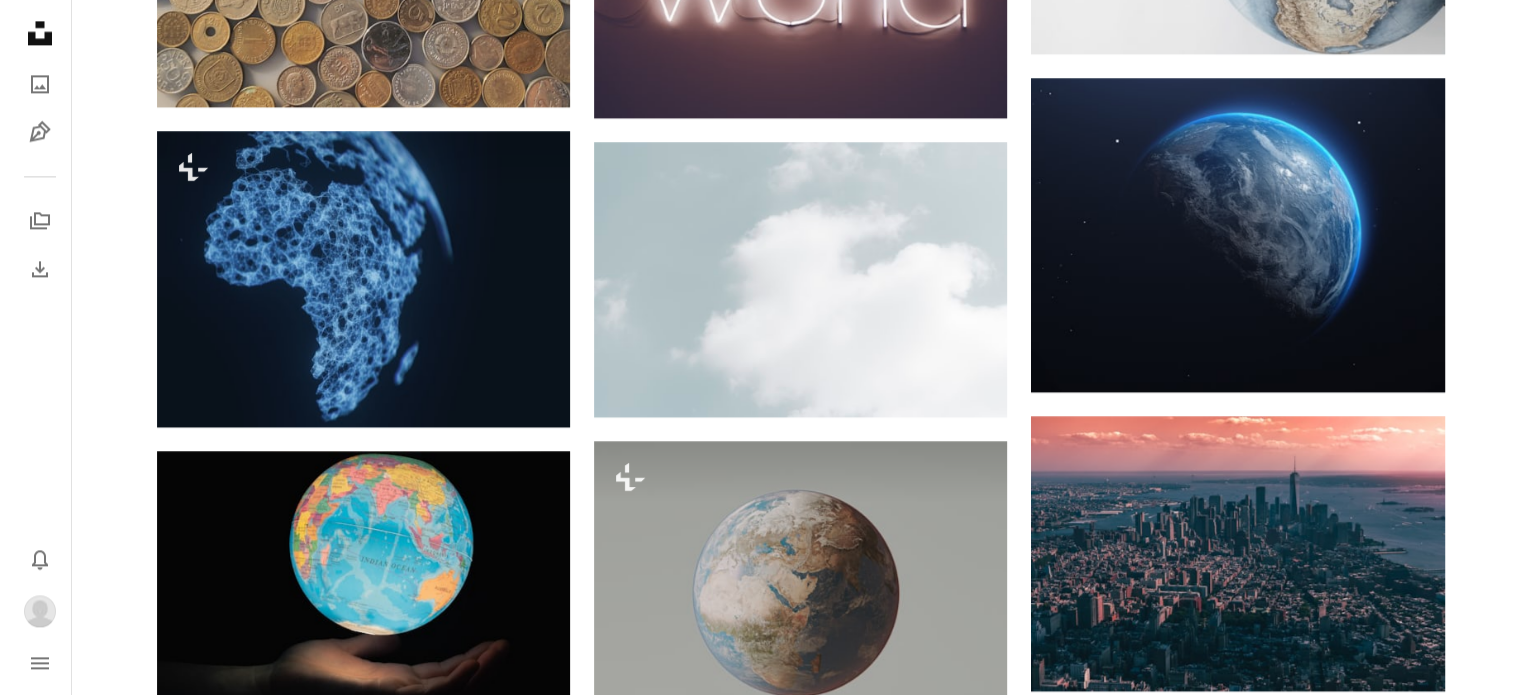 scroll, scrollTop: 1916, scrollLeft: 0, axis: vertical 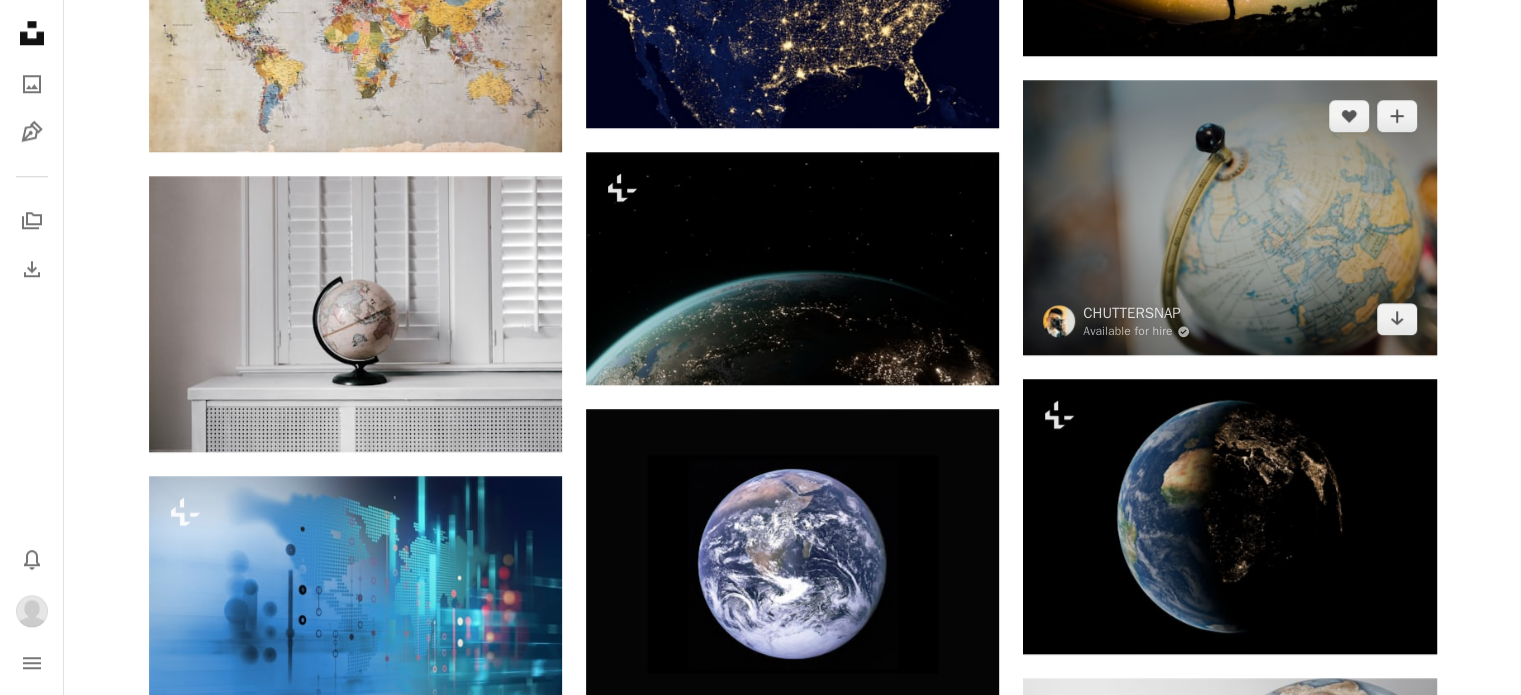 click at bounding box center (1229, 217) 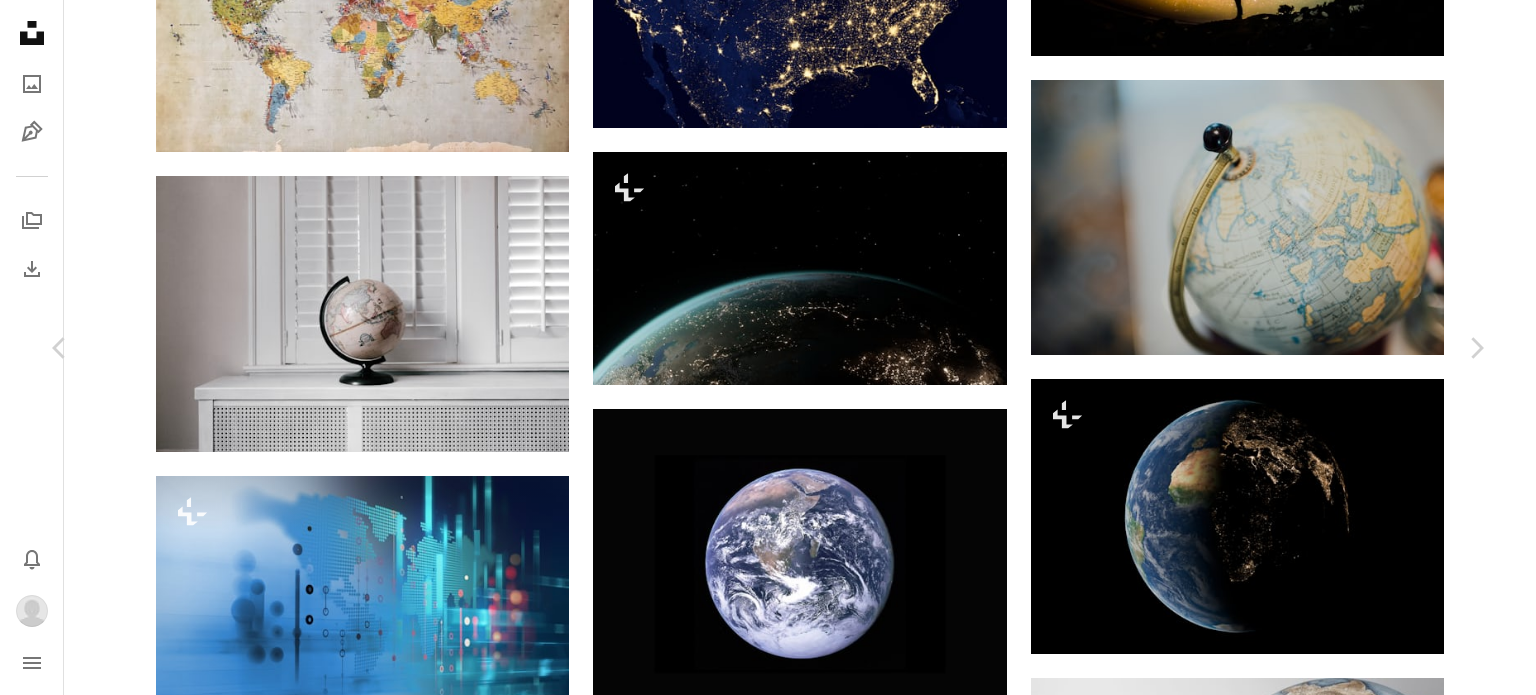 click on "A heart A plus sign [FIRST] [LAST] For Unsplash+ A lock Download A heart A plus sign" at bounding box center [768, 1824] 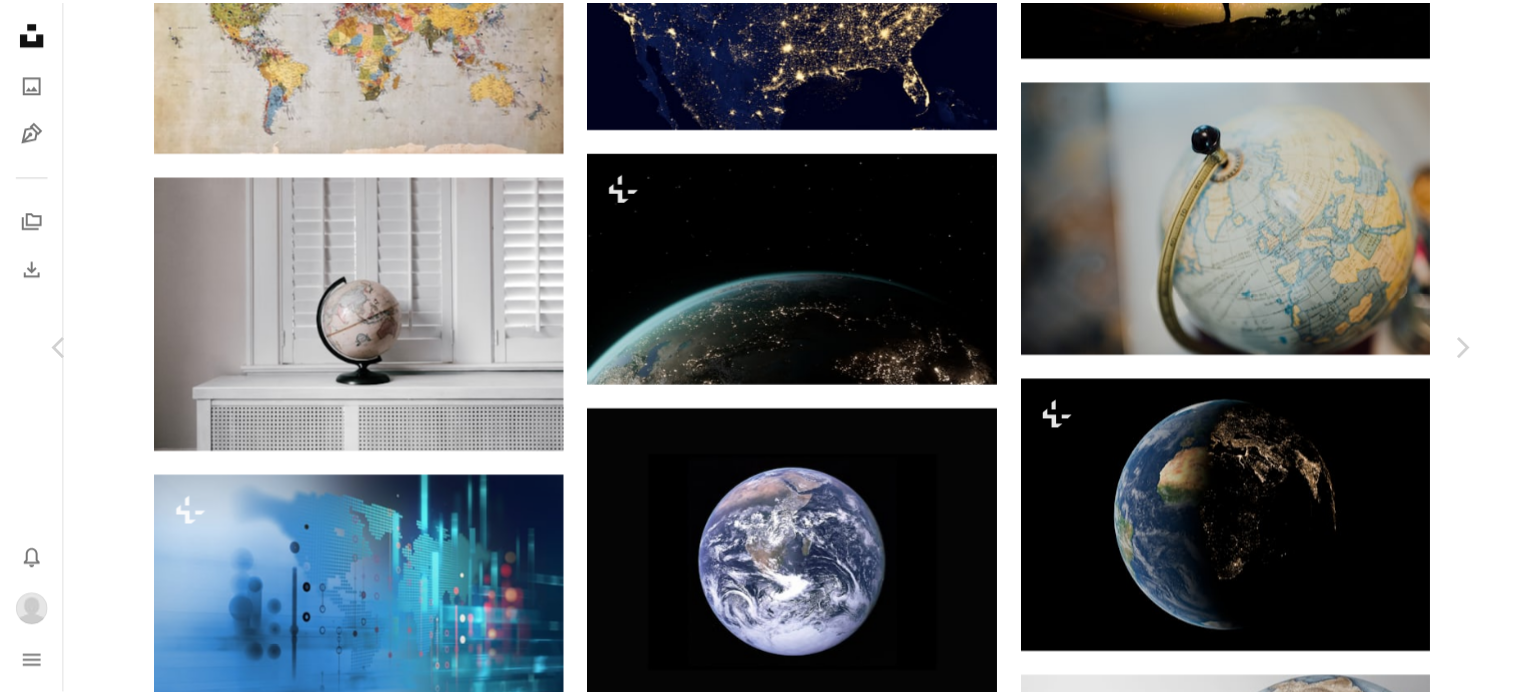 scroll, scrollTop: 0, scrollLeft: 0, axis: both 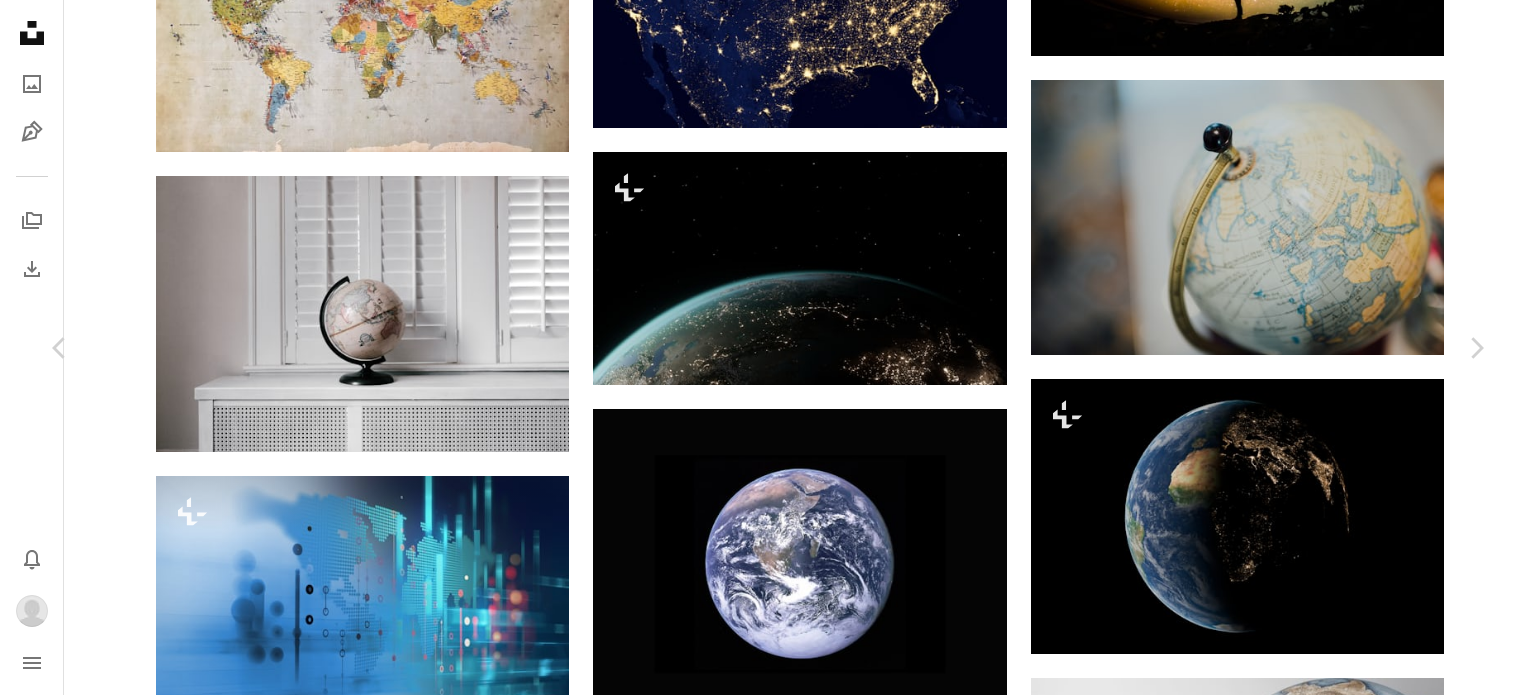 click on "An X shape" at bounding box center [20, 20] 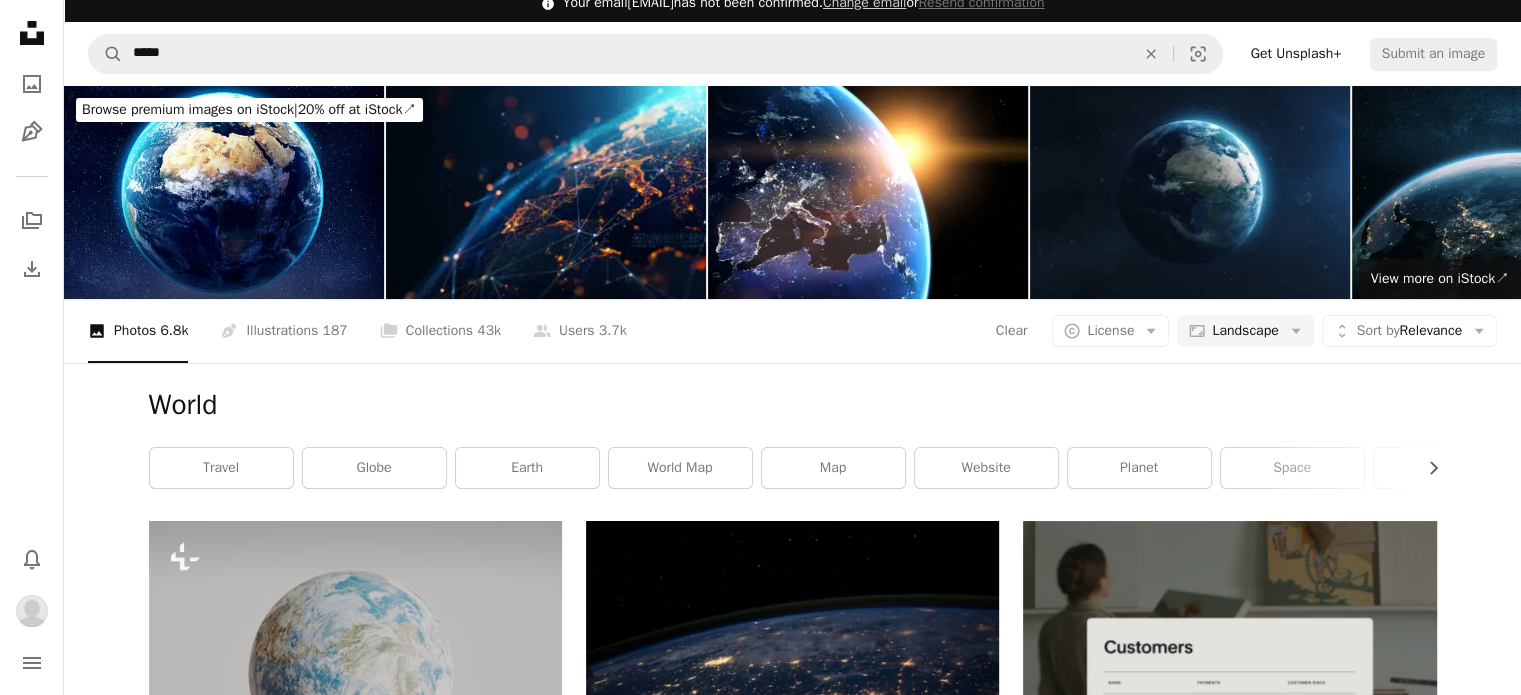 scroll, scrollTop: 0, scrollLeft: 0, axis: both 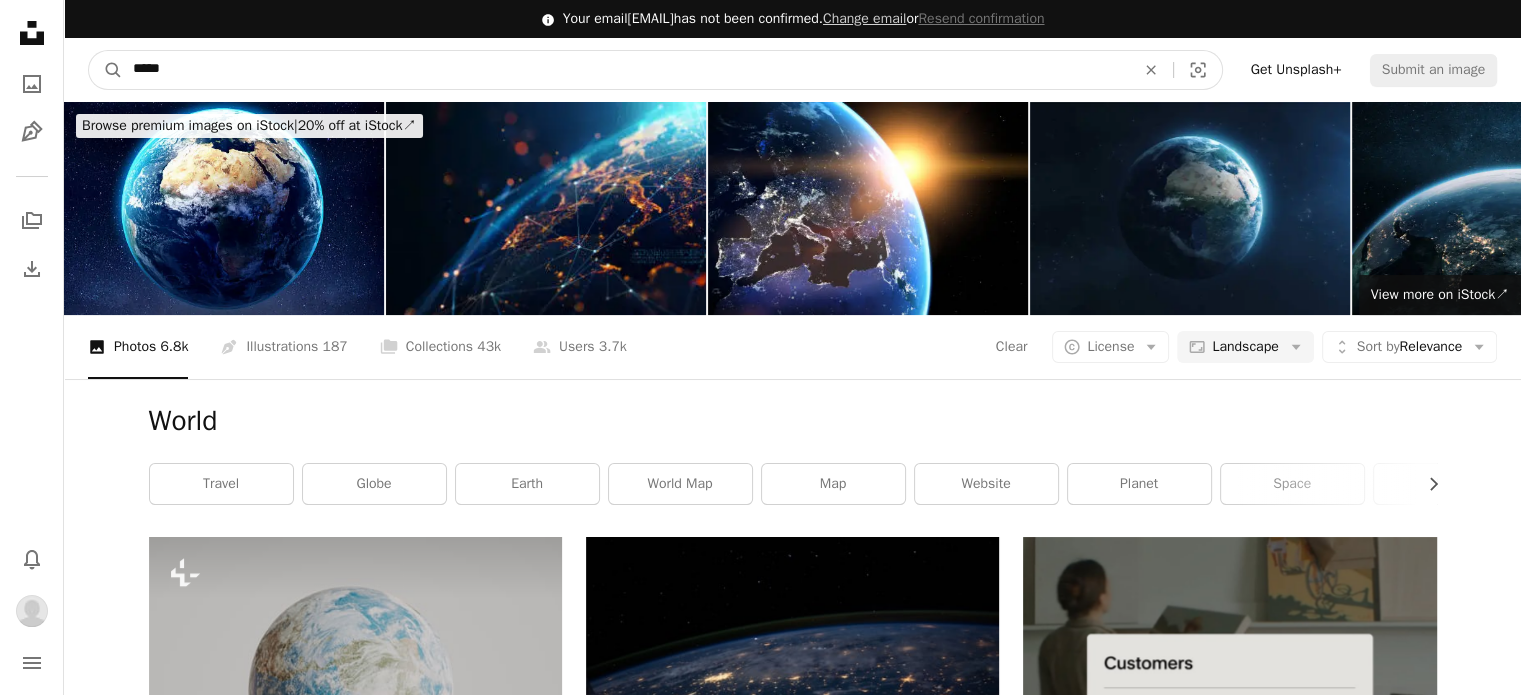 click on "*****" at bounding box center (626, 70) 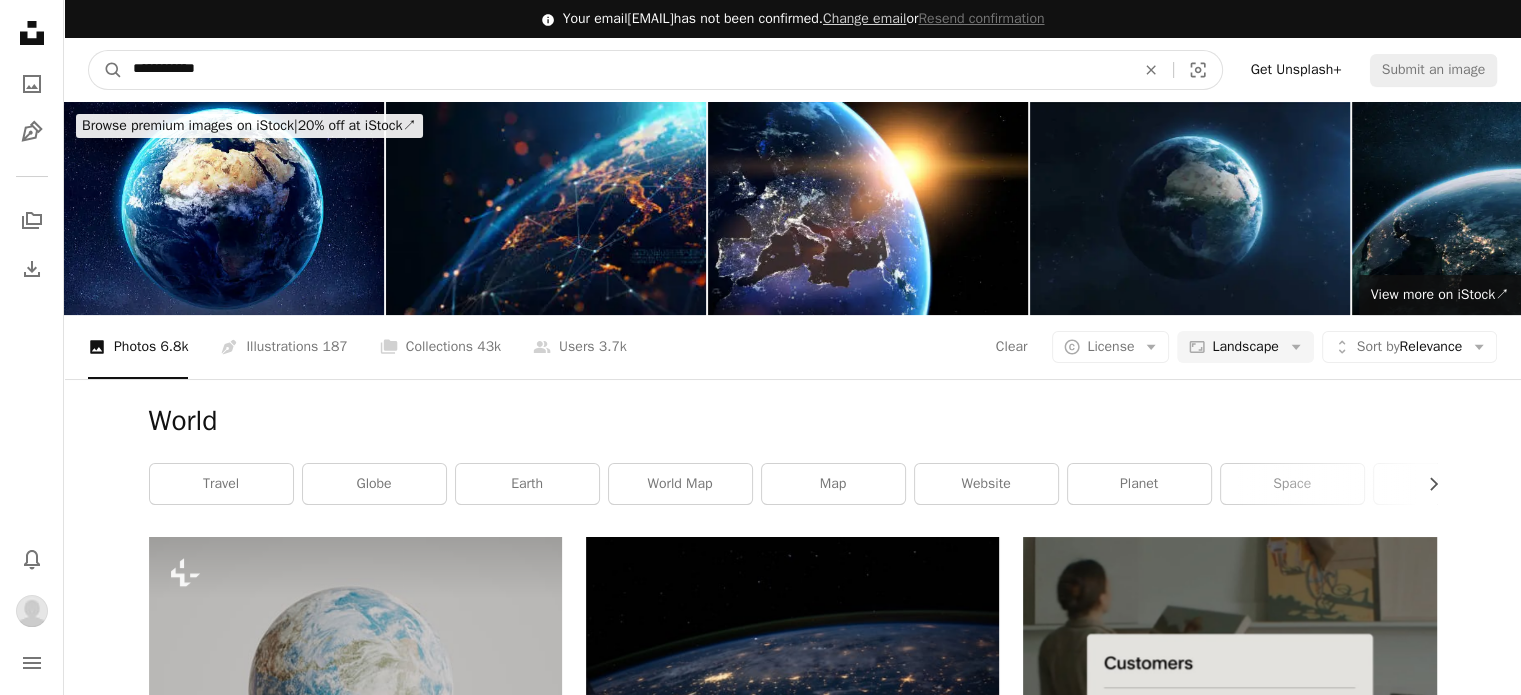 type on "**********" 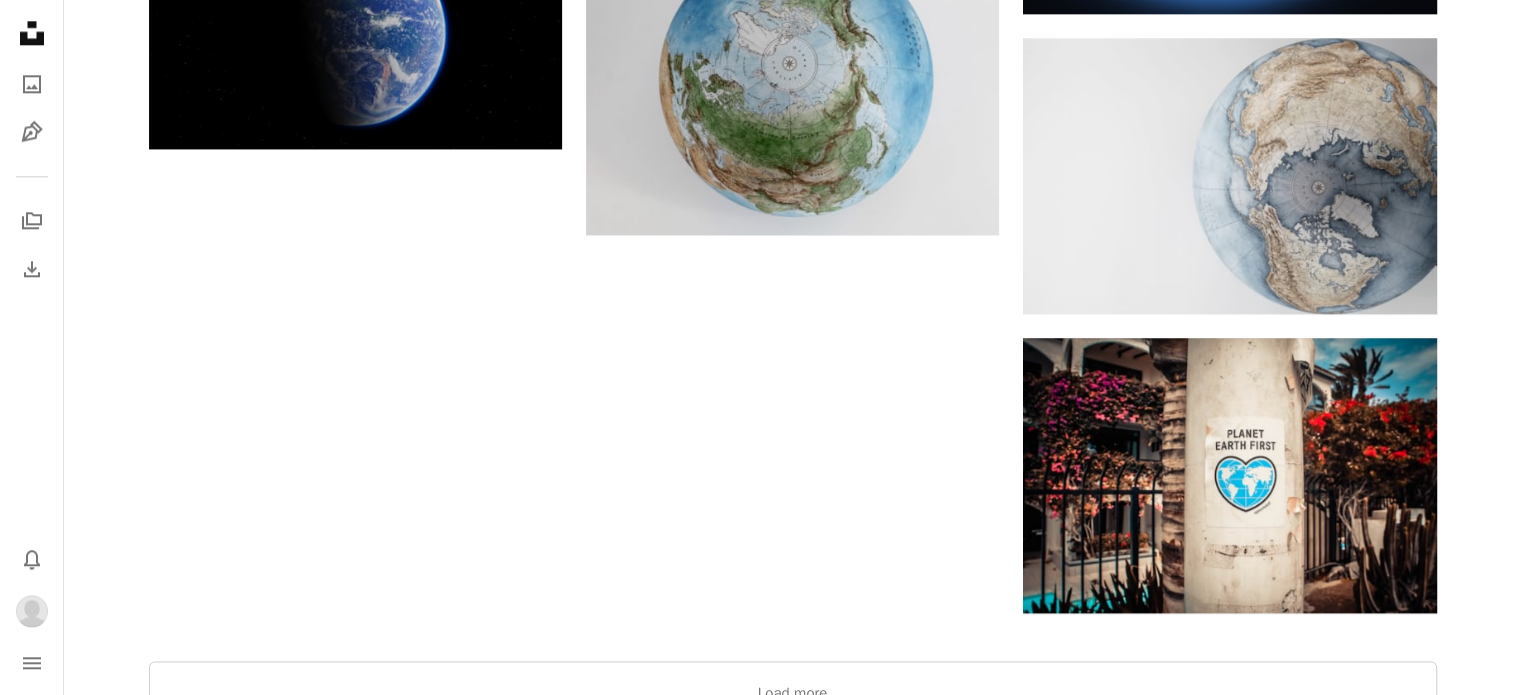 scroll, scrollTop: 2500, scrollLeft: 0, axis: vertical 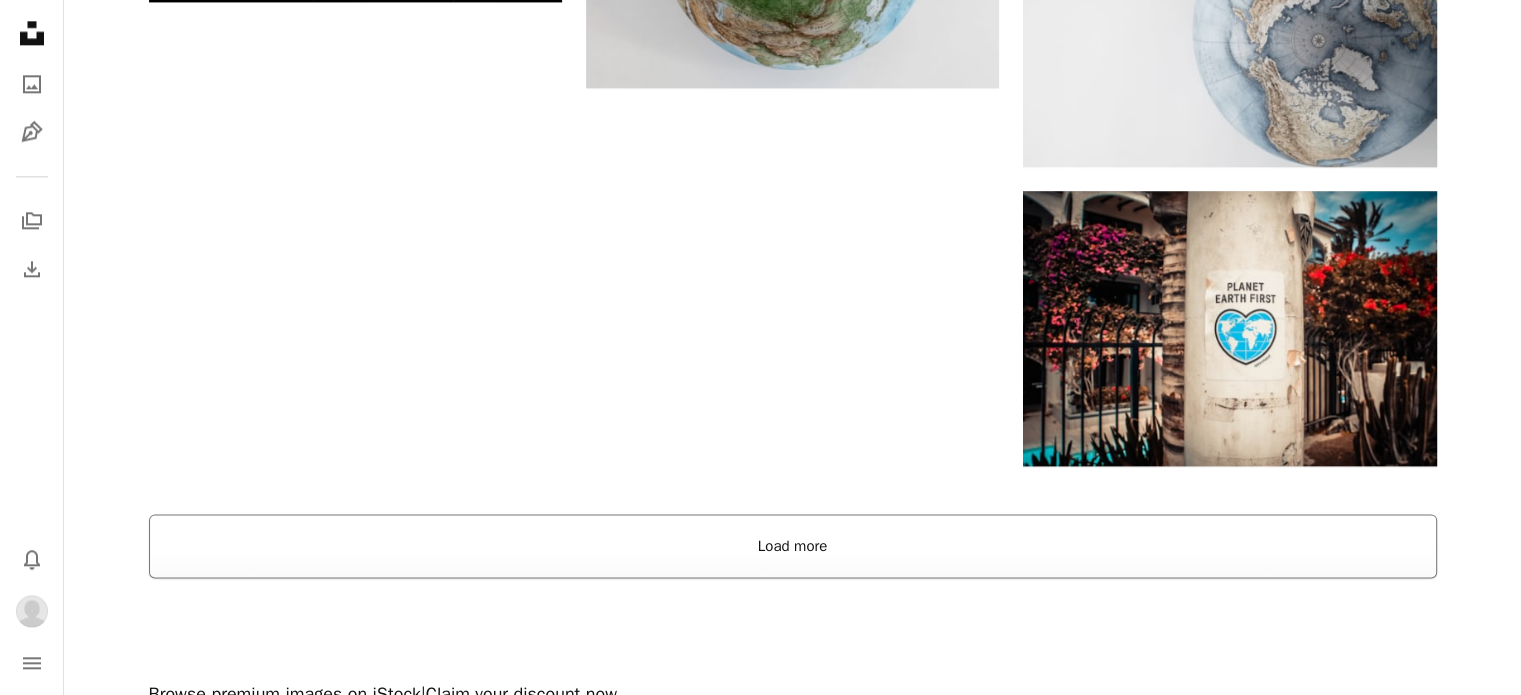 click on "Load more" at bounding box center [793, 546] 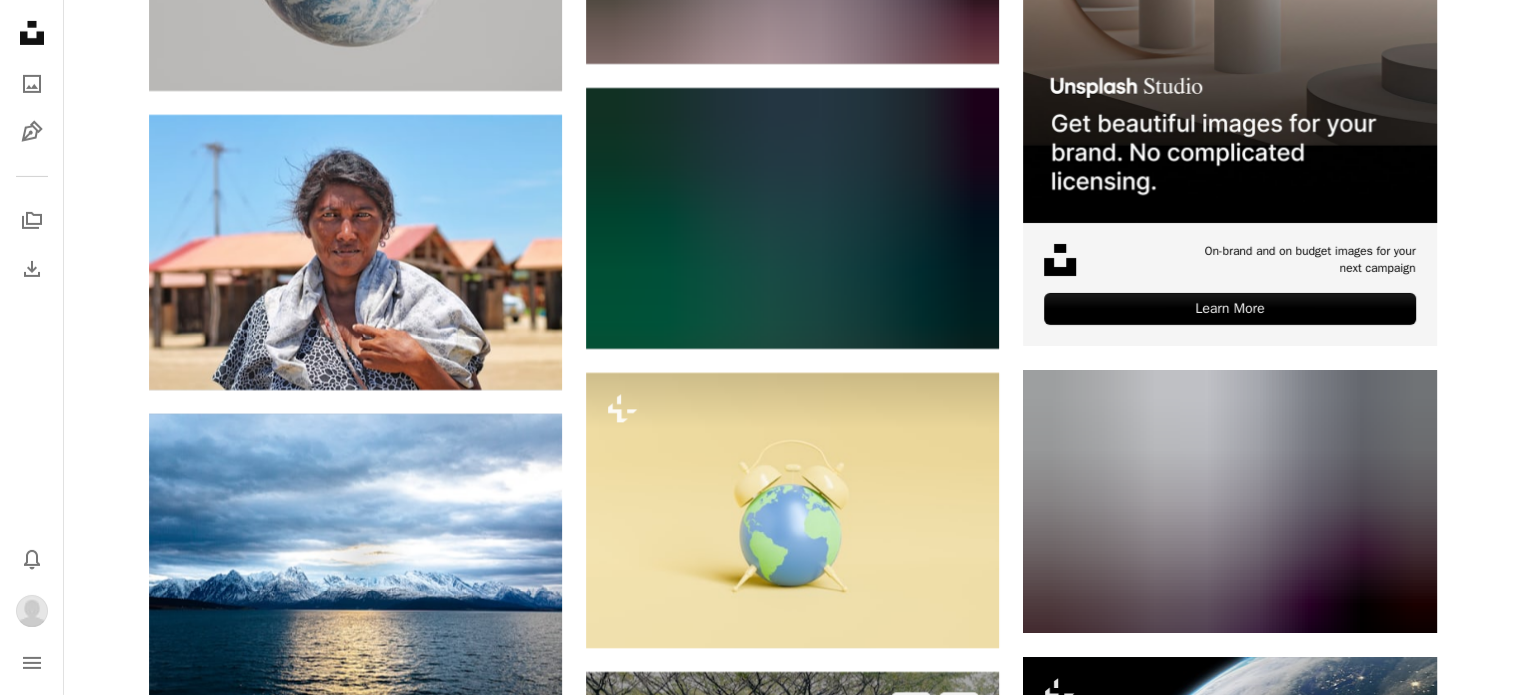 scroll, scrollTop: 7200, scrollLeft: 0, axis: vertical 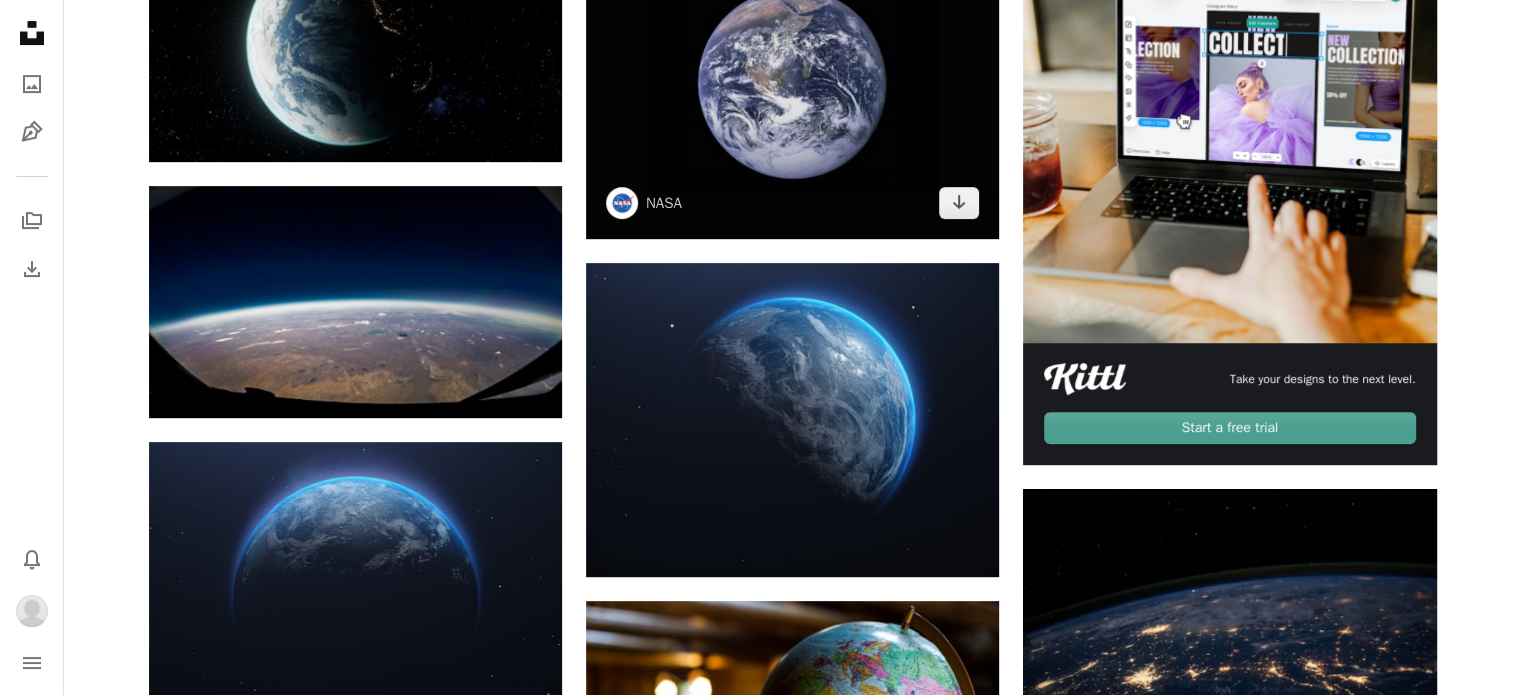 click at bounding box center (792, 84) 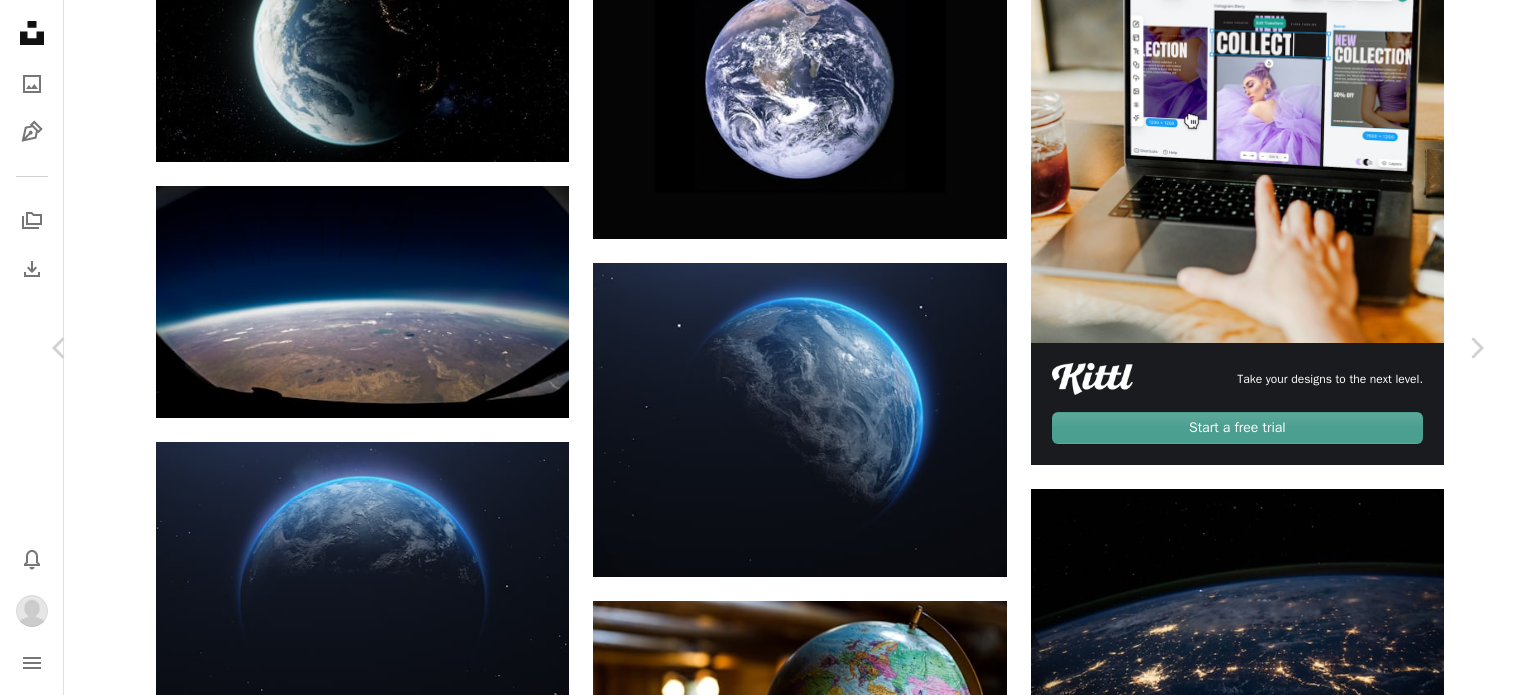 click on "Download" at bounding box center (1301, 10848) 